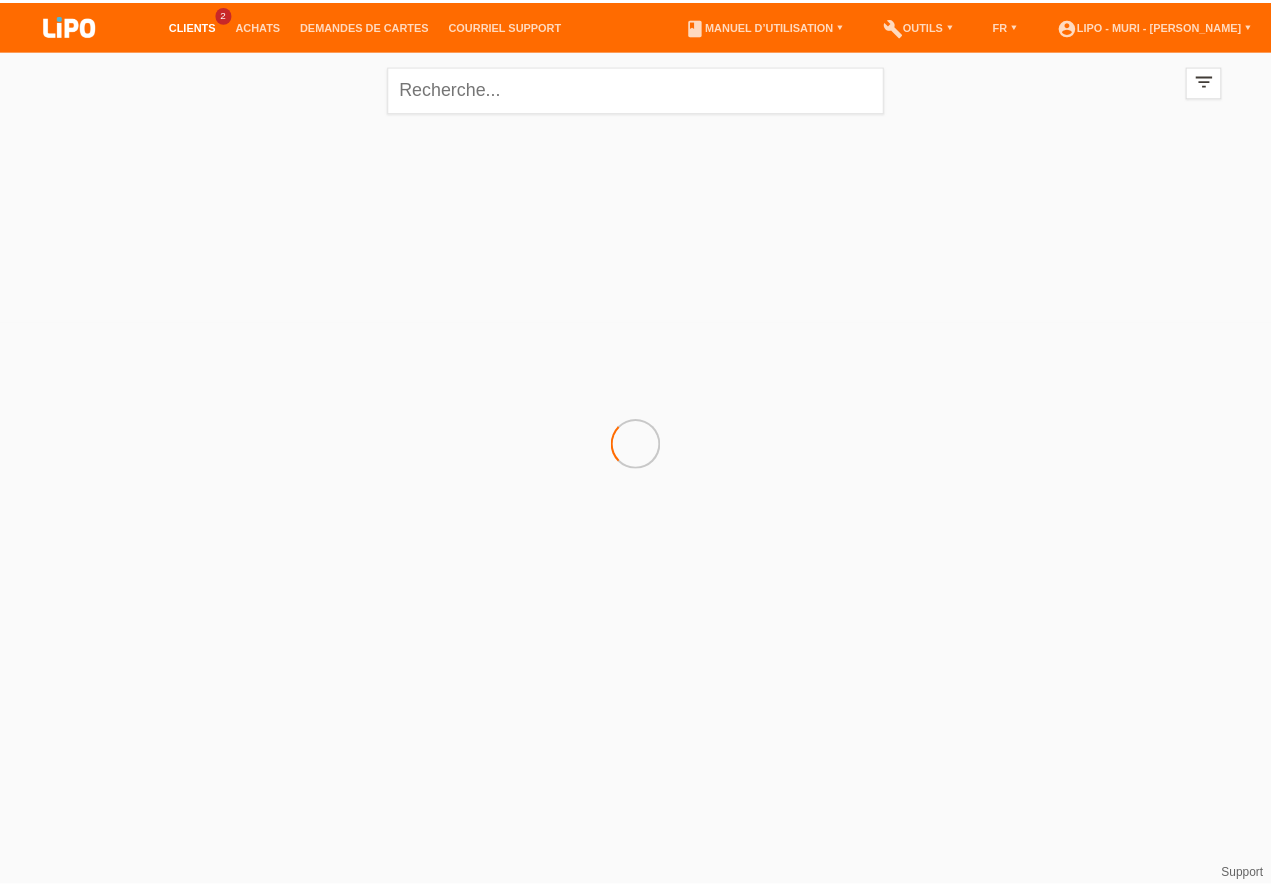 scroll, scrollTop: 0, scrollLeft: 0, axis: both 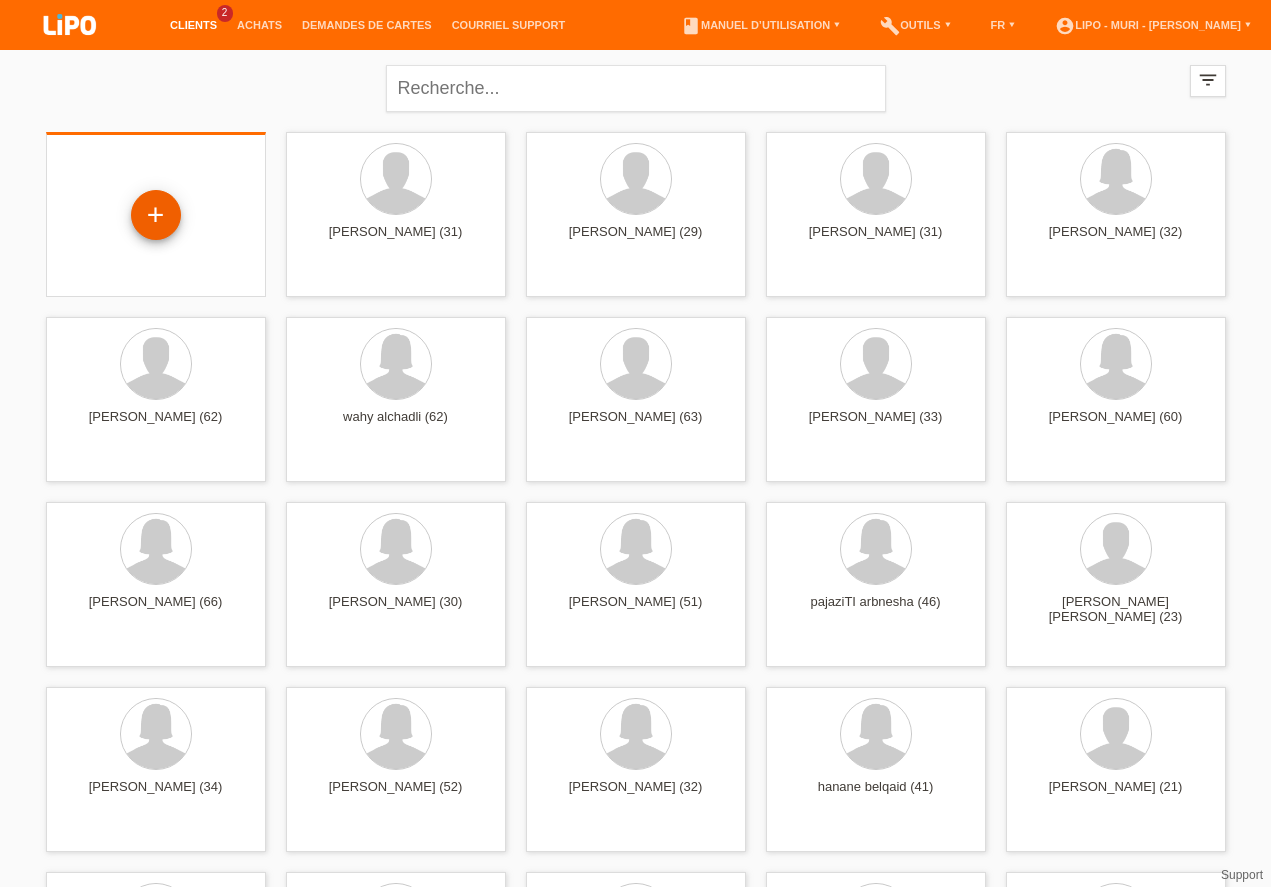 click on "+" at bounding box center [156, 215] 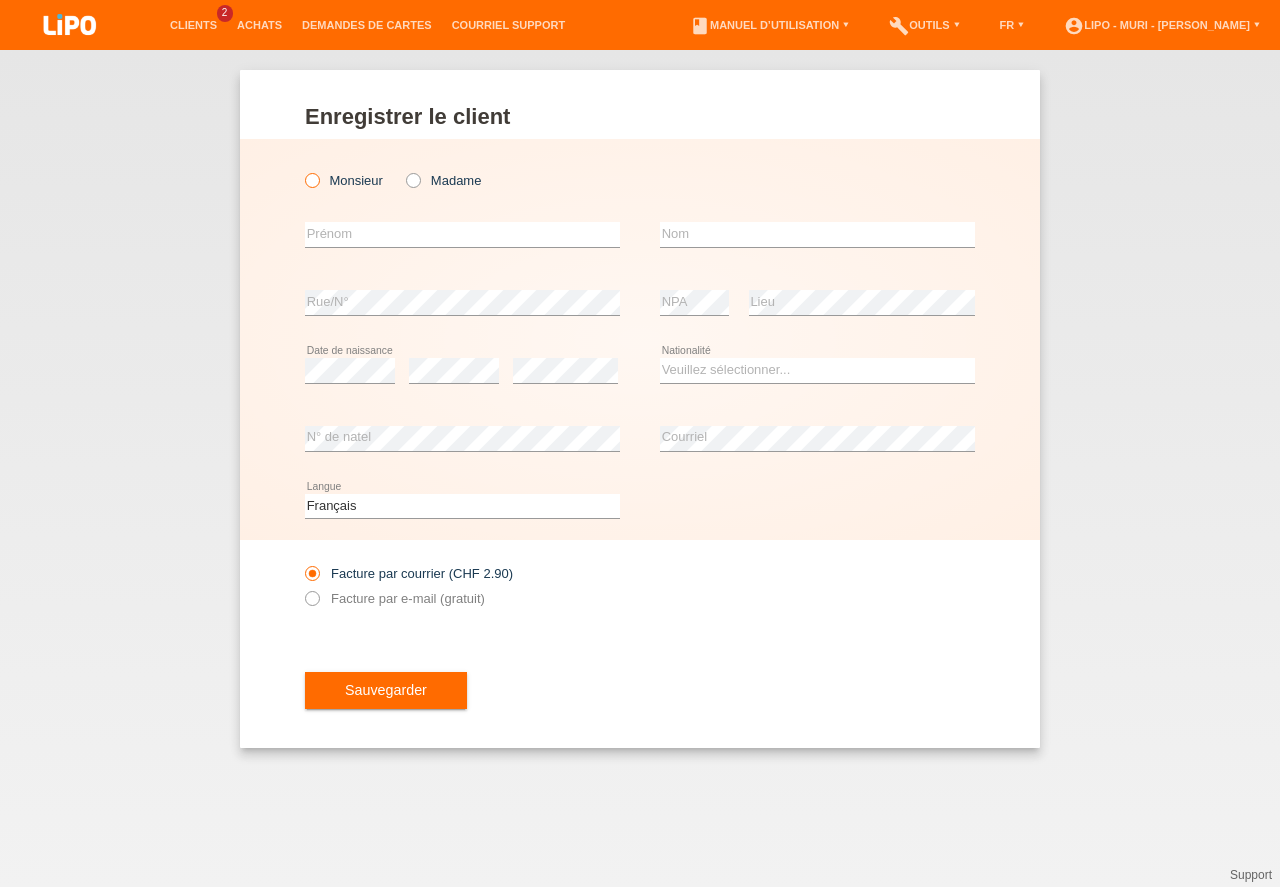 scroll, scrollTop: 0, scrollLeft: 0, axis: both 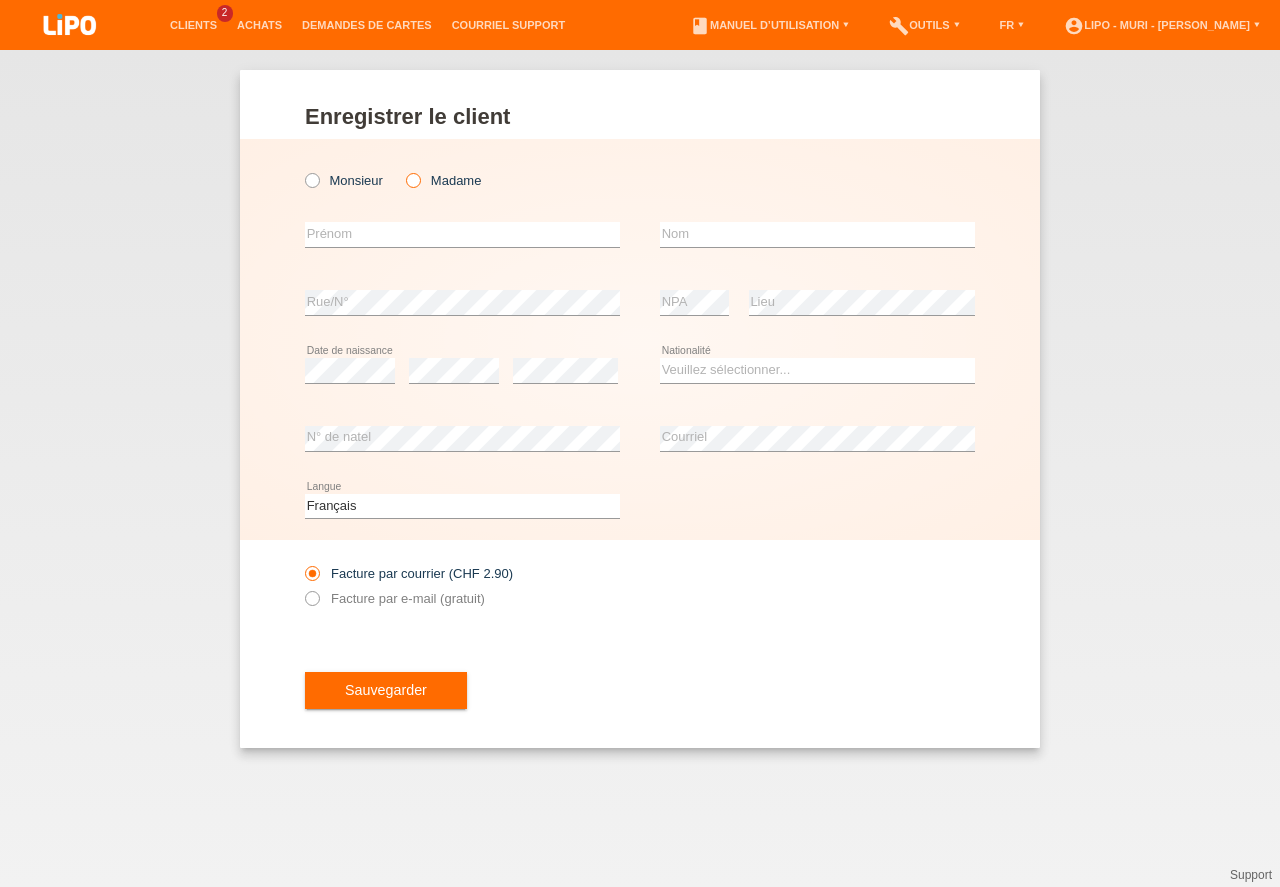 click at bounding box center [403, 170] 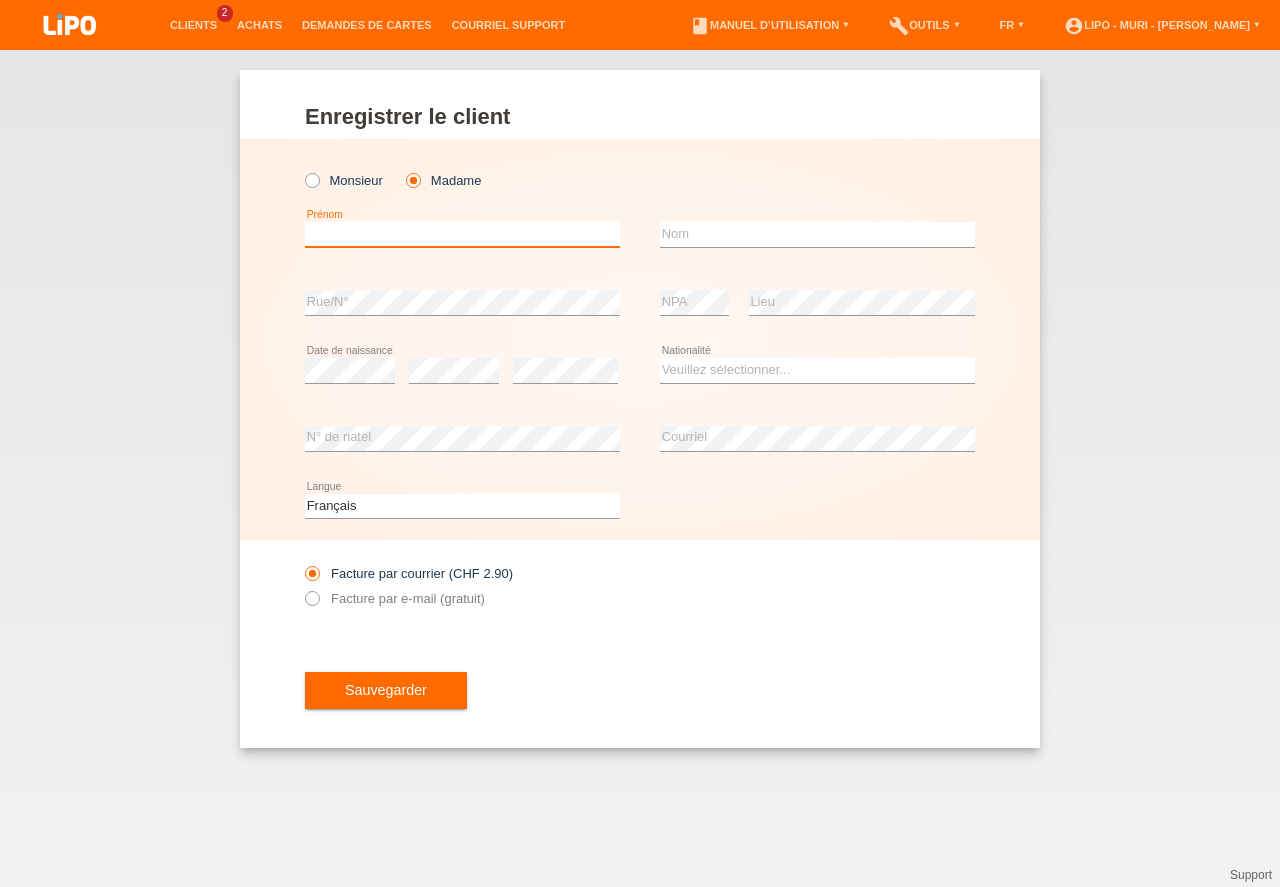 click at bounding box center [462, 234] 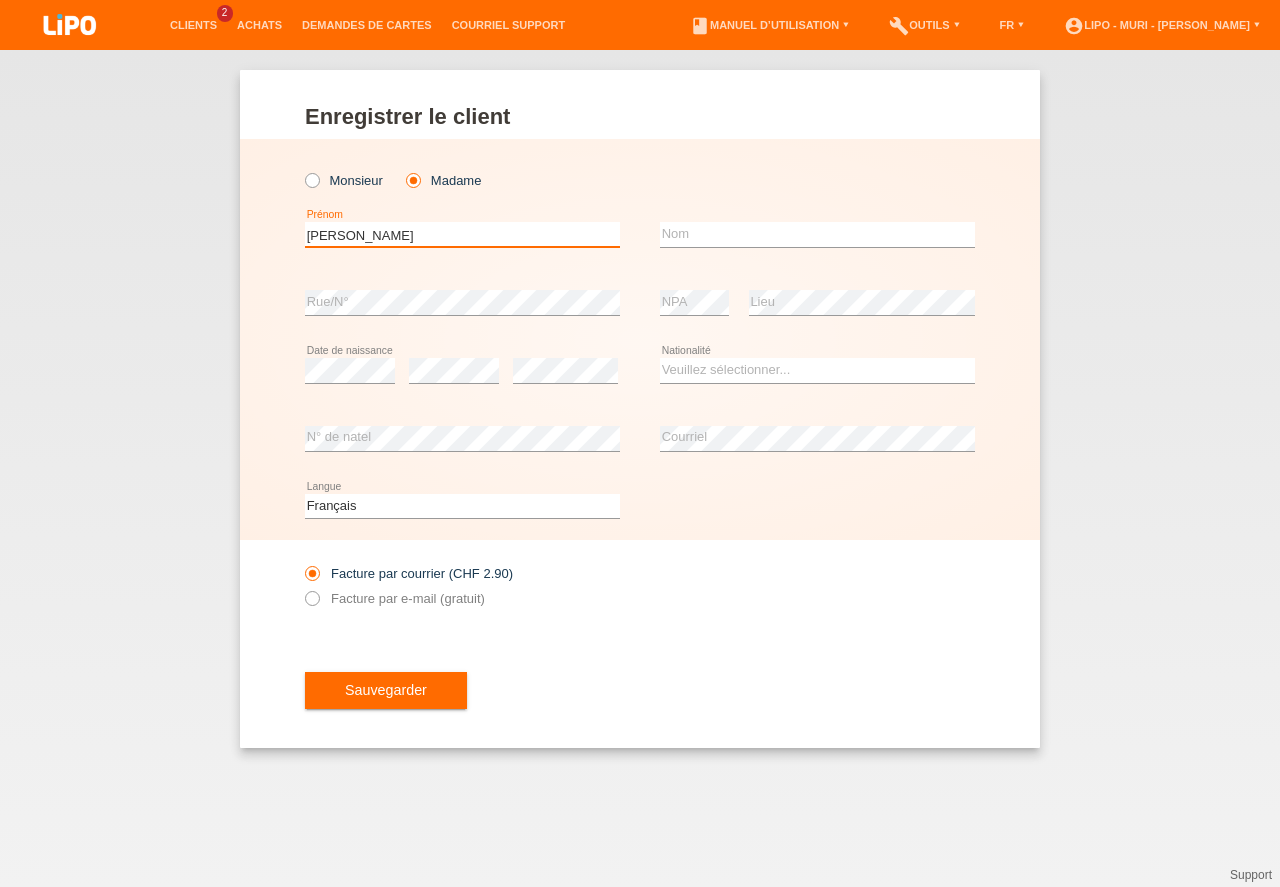 type on "vera aparecida" 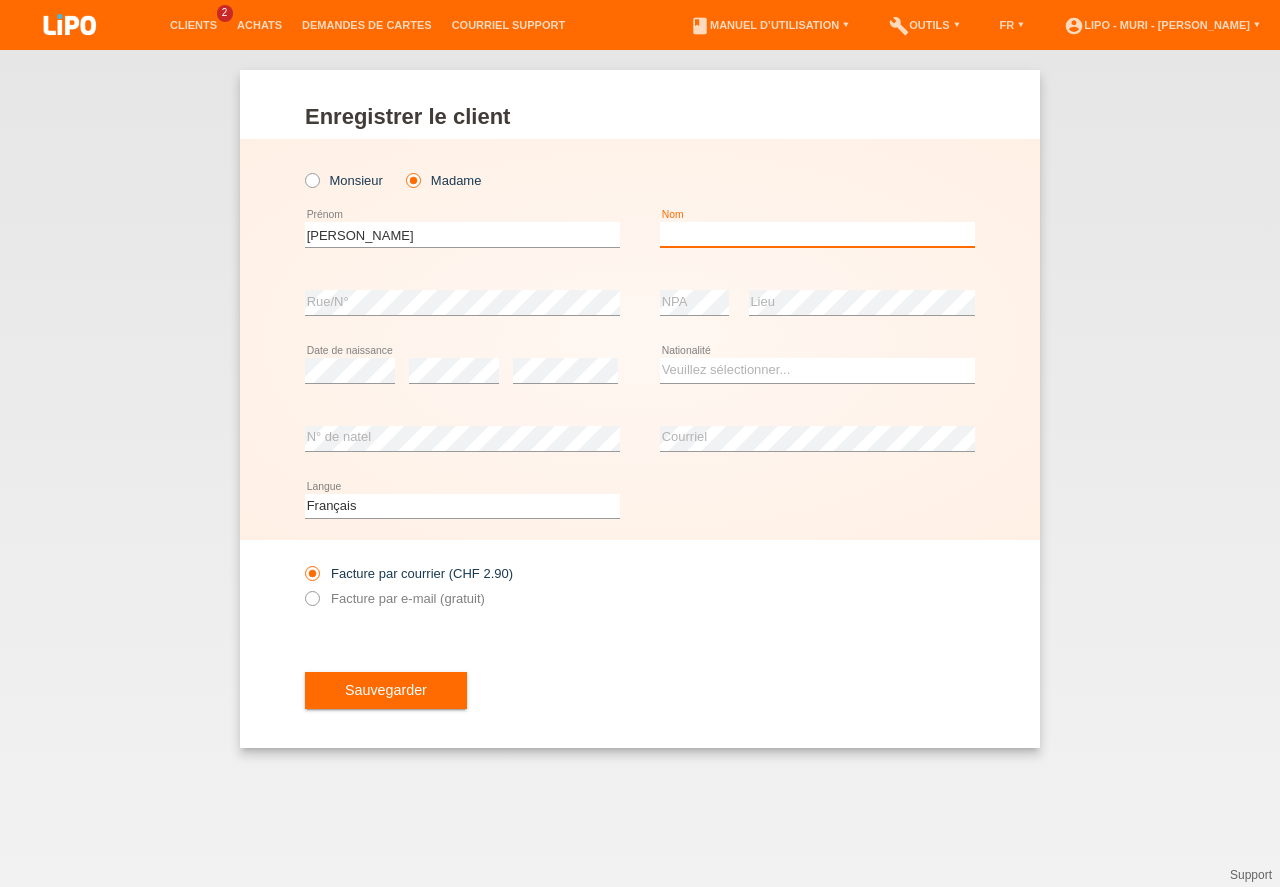 click at bounding box center [817, 234] 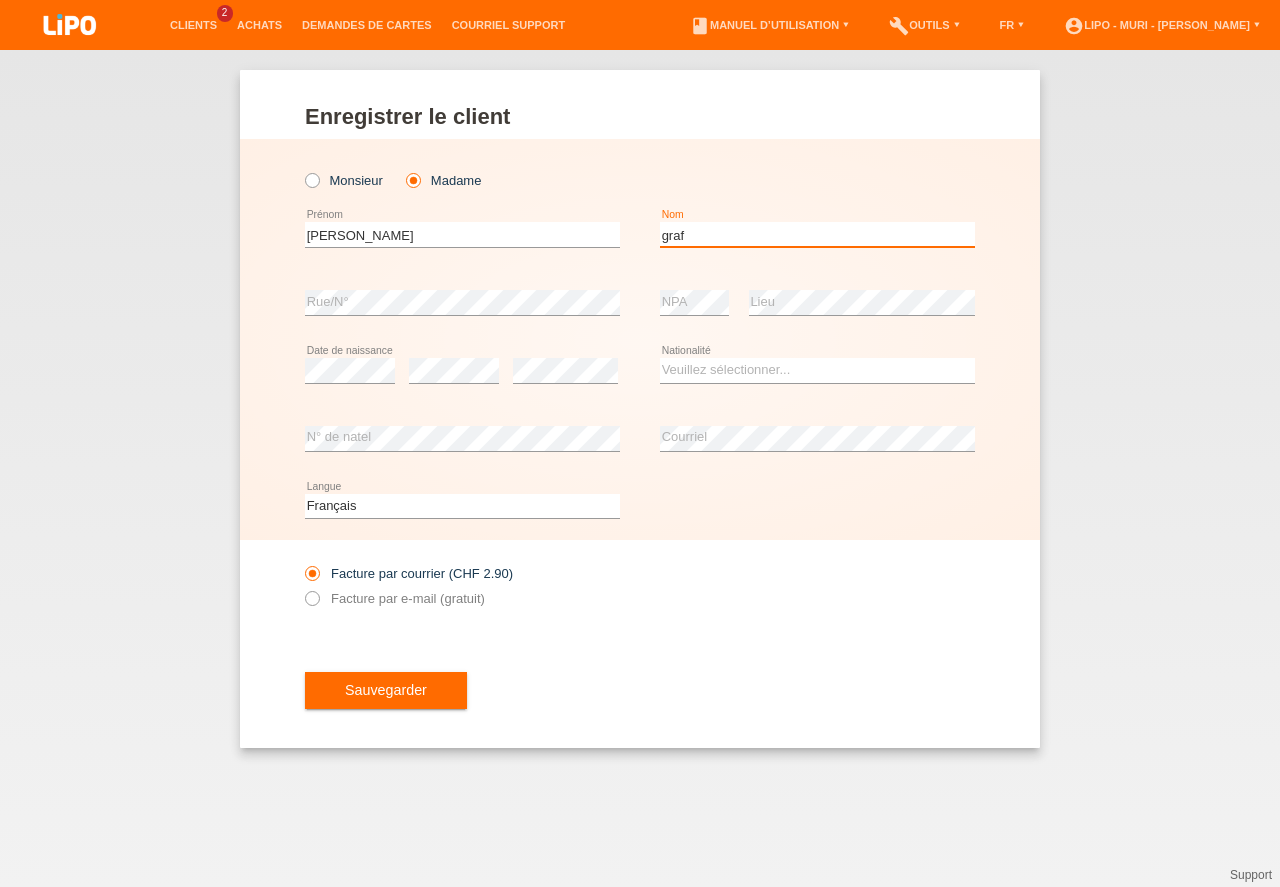 type on "graf" 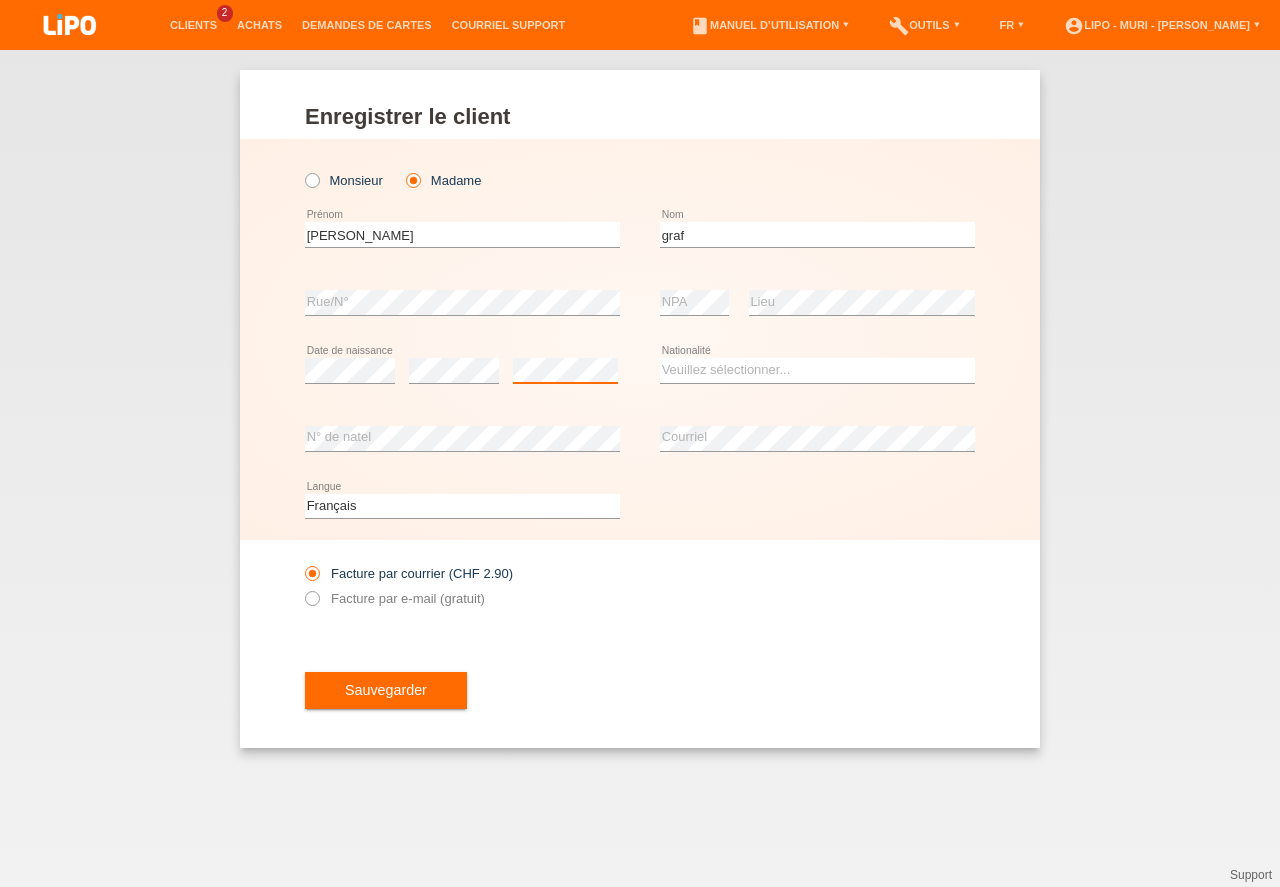 scroll, scrollTop: 0, scrollLeft: 0, axis: both 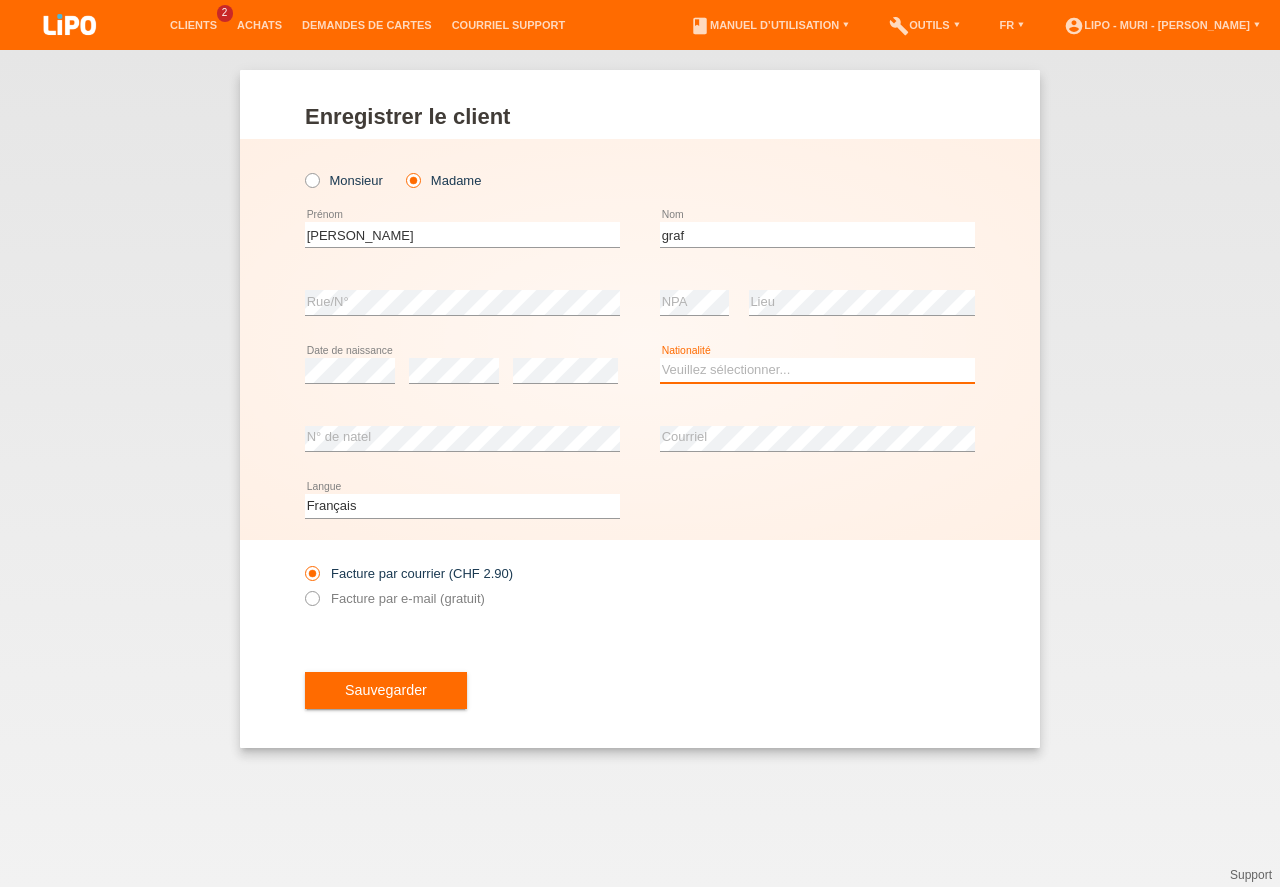 click on "Veuillez sélectionner...
Suisse
Allemagne
Autriche
Liechtenstein
------------
Afghanistan
Afrique du Sud
Åland
Albanie
Algérie Allemagne Andorre Angola Anguilla Antarctique Antigua-et-Barbuda Argentine" at bounding box center (817, 370) 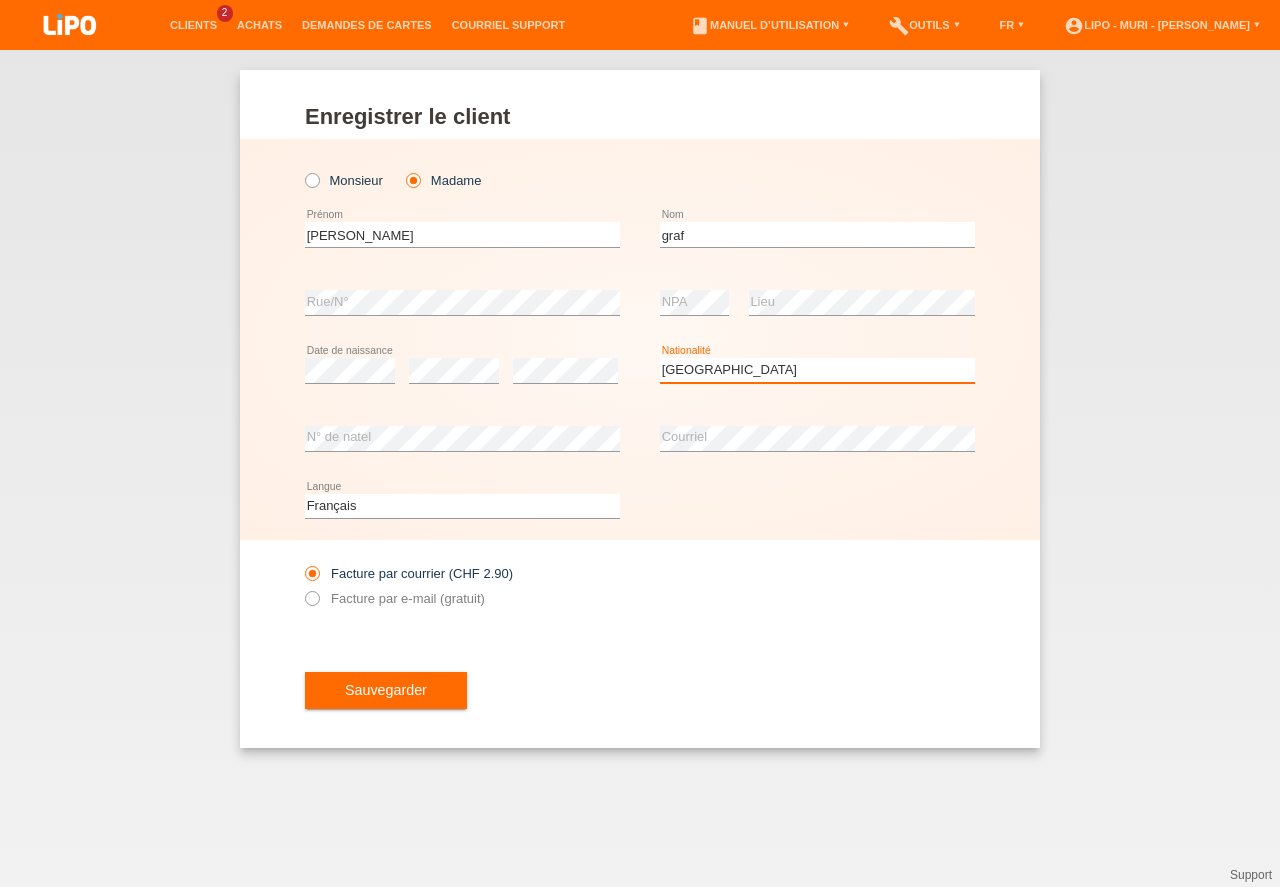 click on "Suisse" at bounding box center [0, 0] 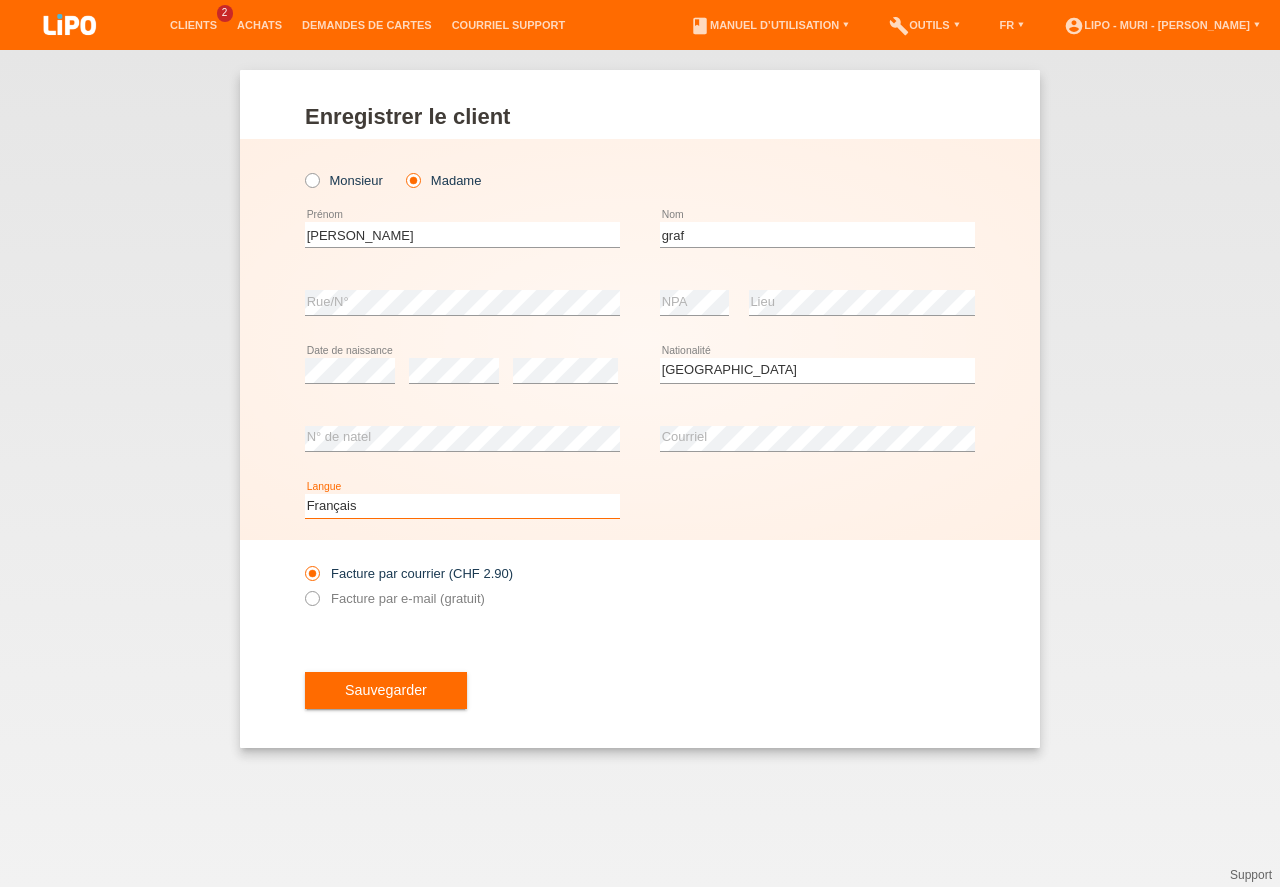 click on "Deutsch
Français
Italiano
English" at bounding box center (462, 506) 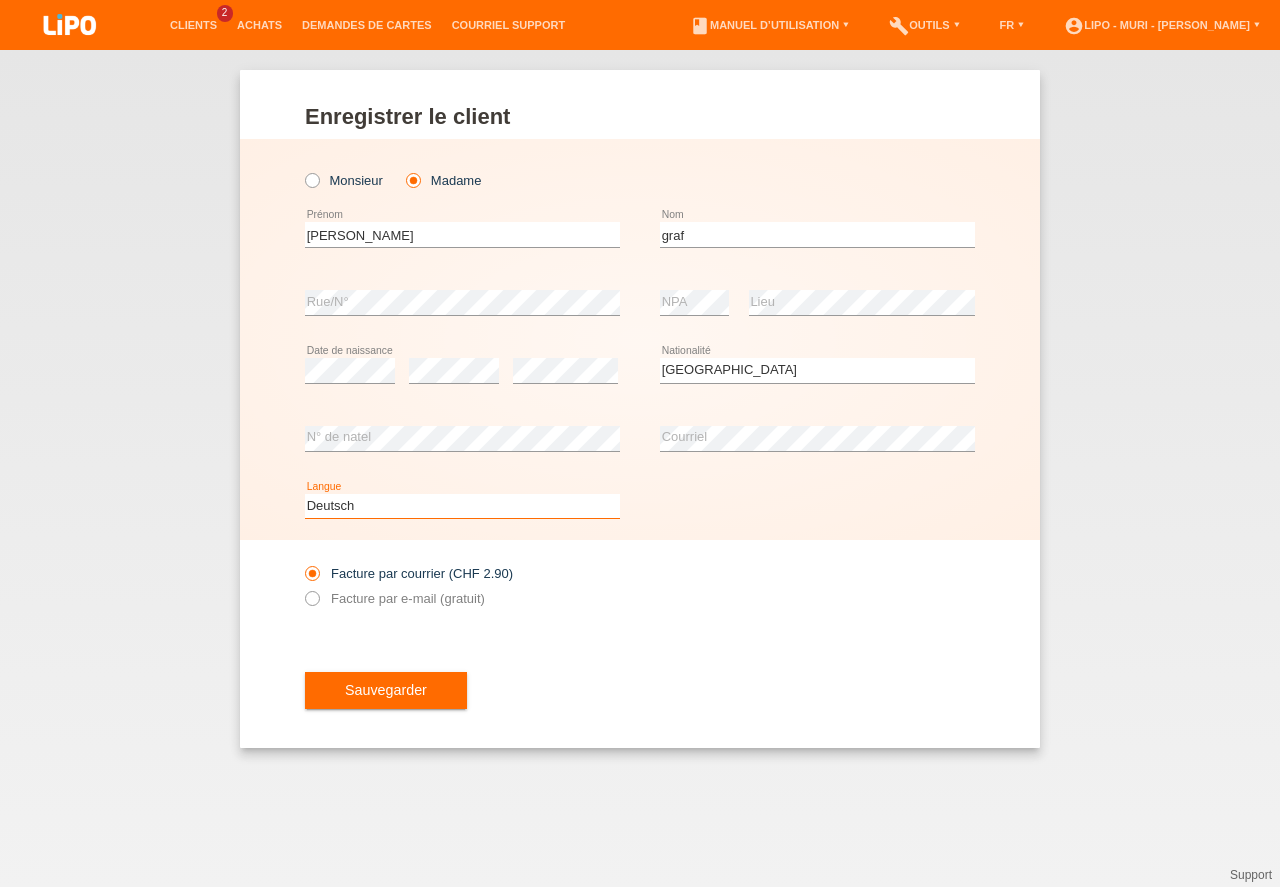 click on "Deutsch" at bounding box center [0, 0] 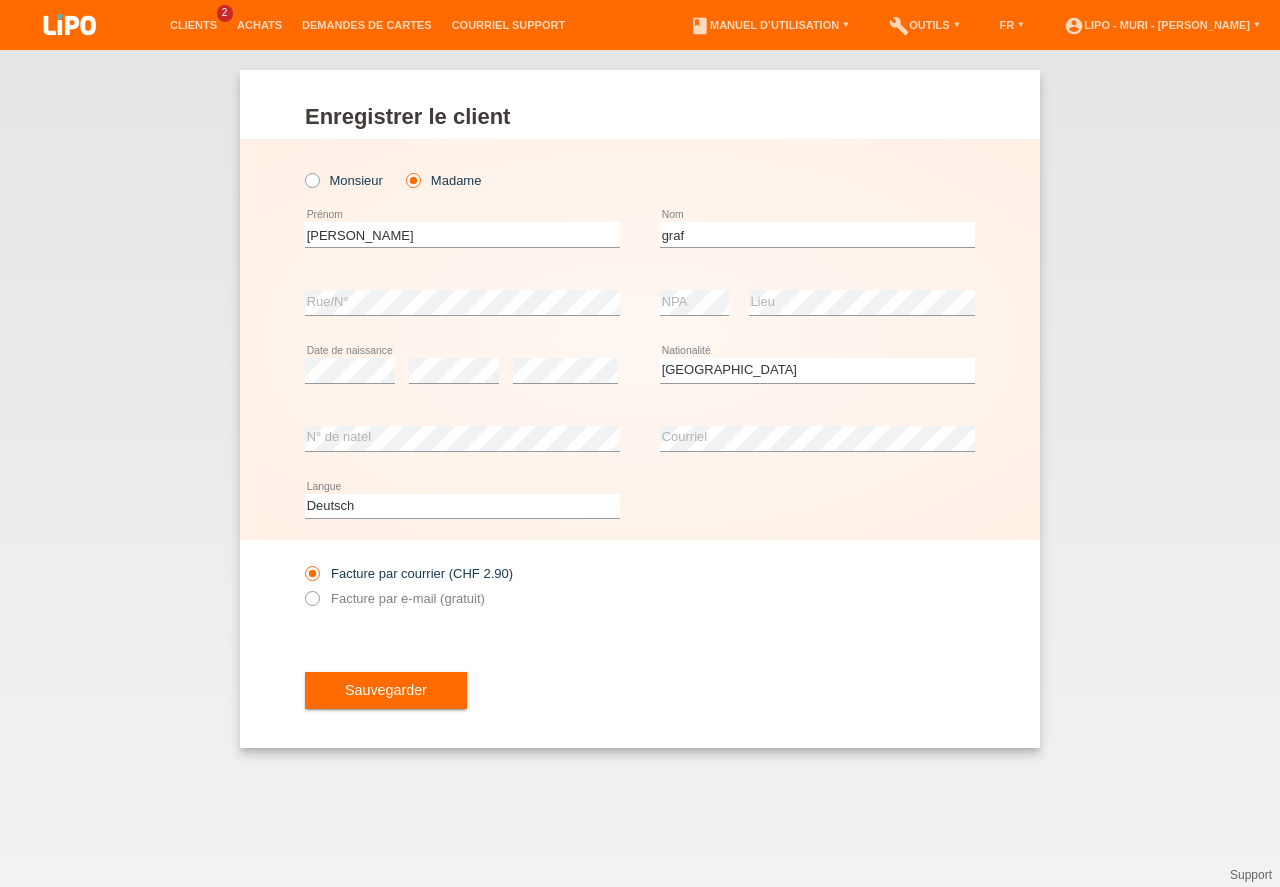 drag, startPoint x: 755, startPoint y: 611, endPoint x: 638, endPoint y: 620, distance: 117.34564 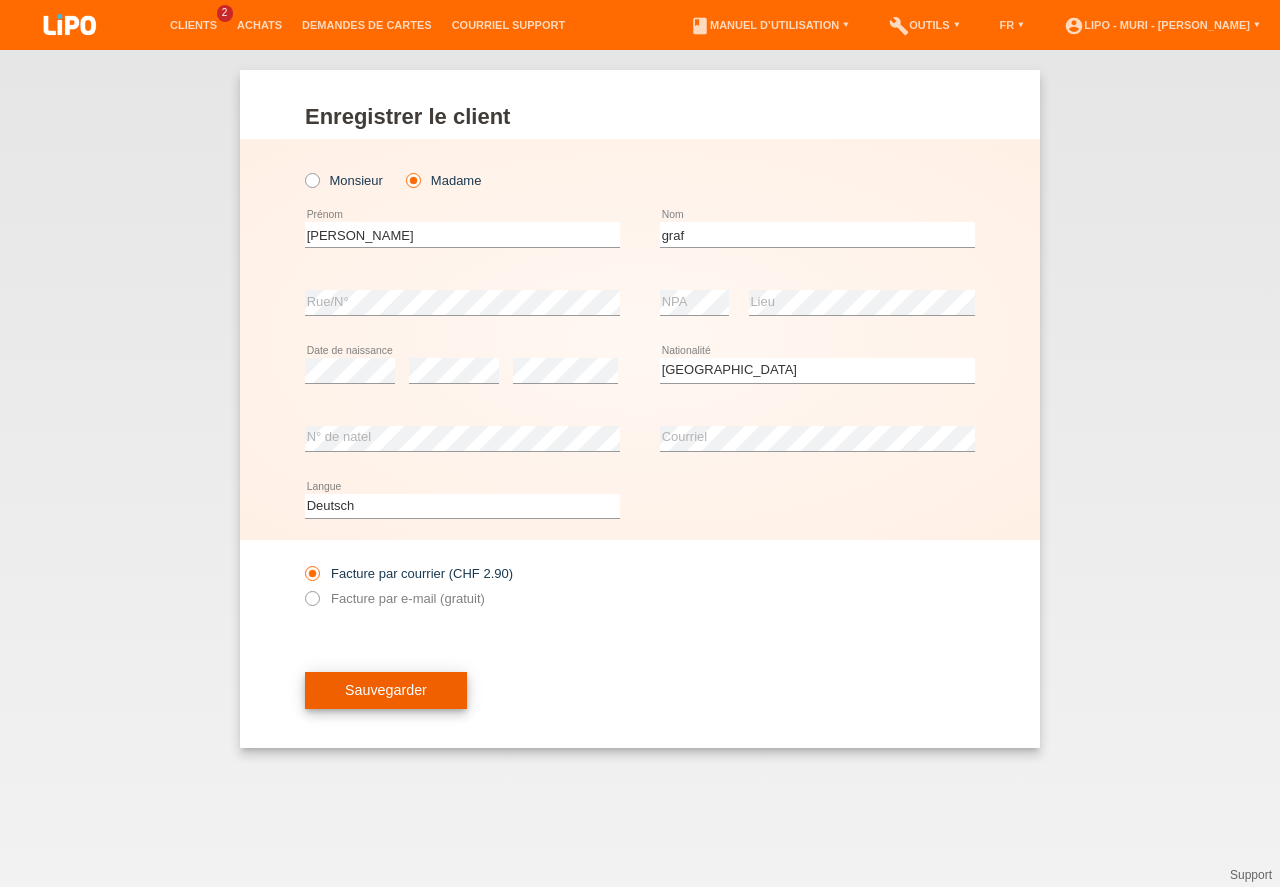 click on "Sauvegarder" at bounding box center [386, 691] 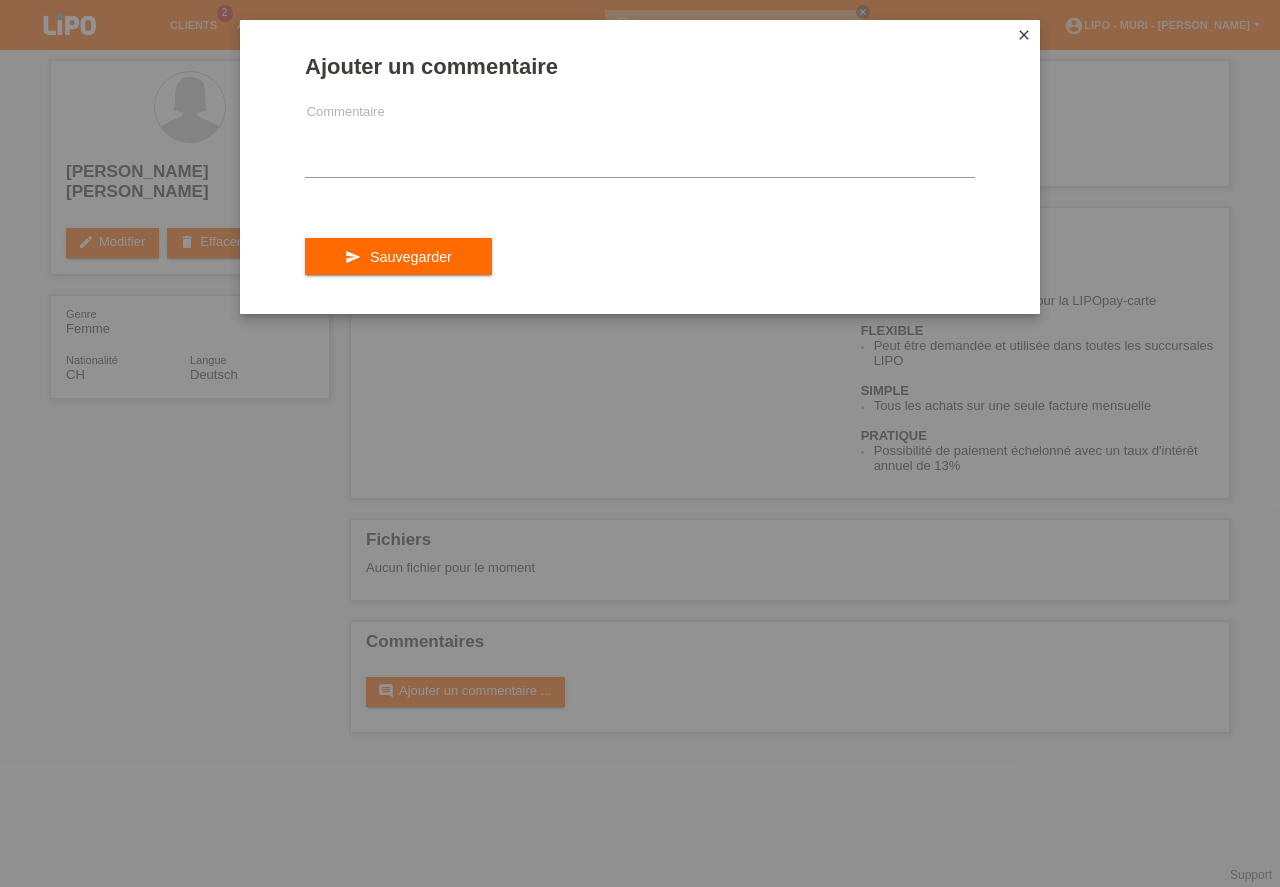 scroll, scrollTop: 0, scrollLeft: 0, axis: both 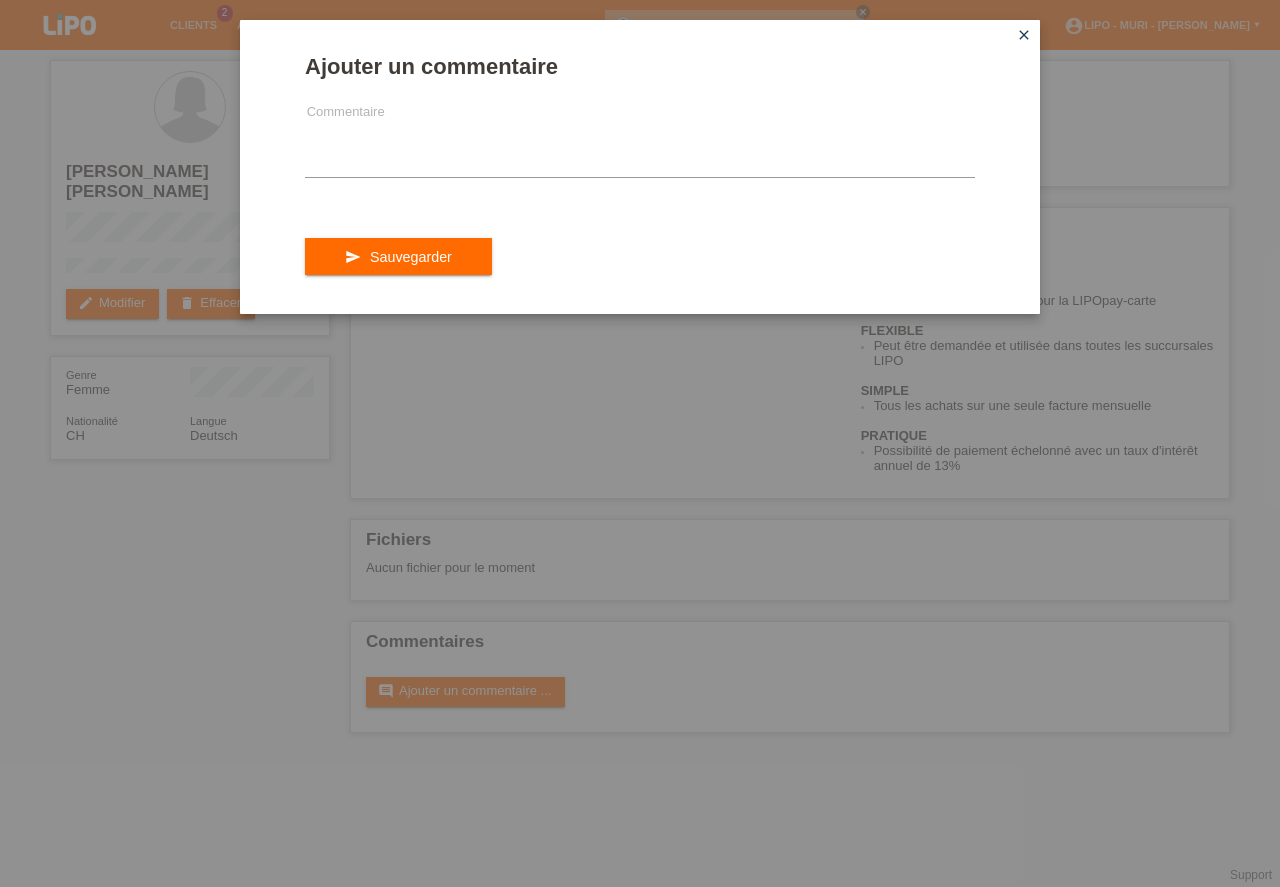 click on "close" at bounding box center [1024, 35] 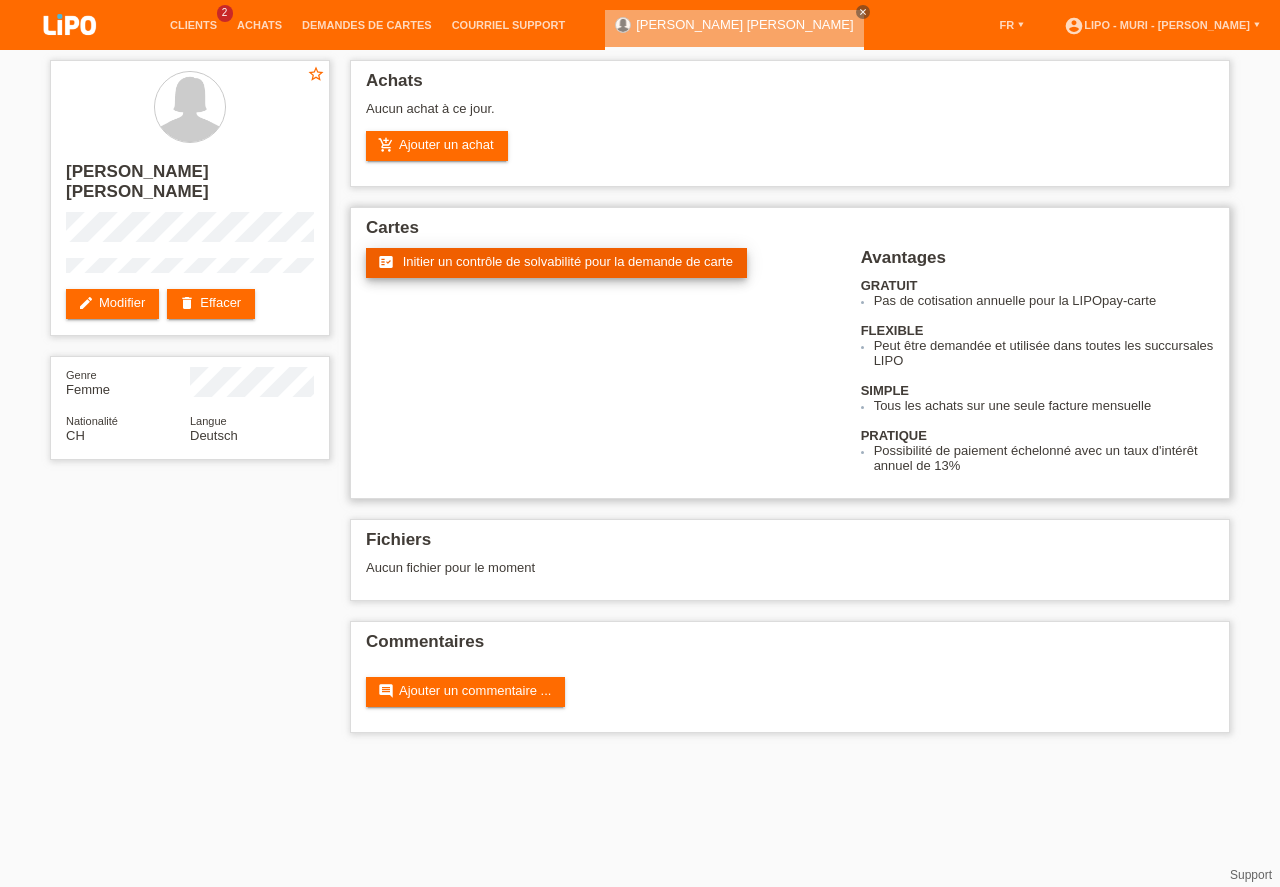 click on "Initier un contrôle de solvabilité pour la demande de carte" at bounding box center (568, 261) 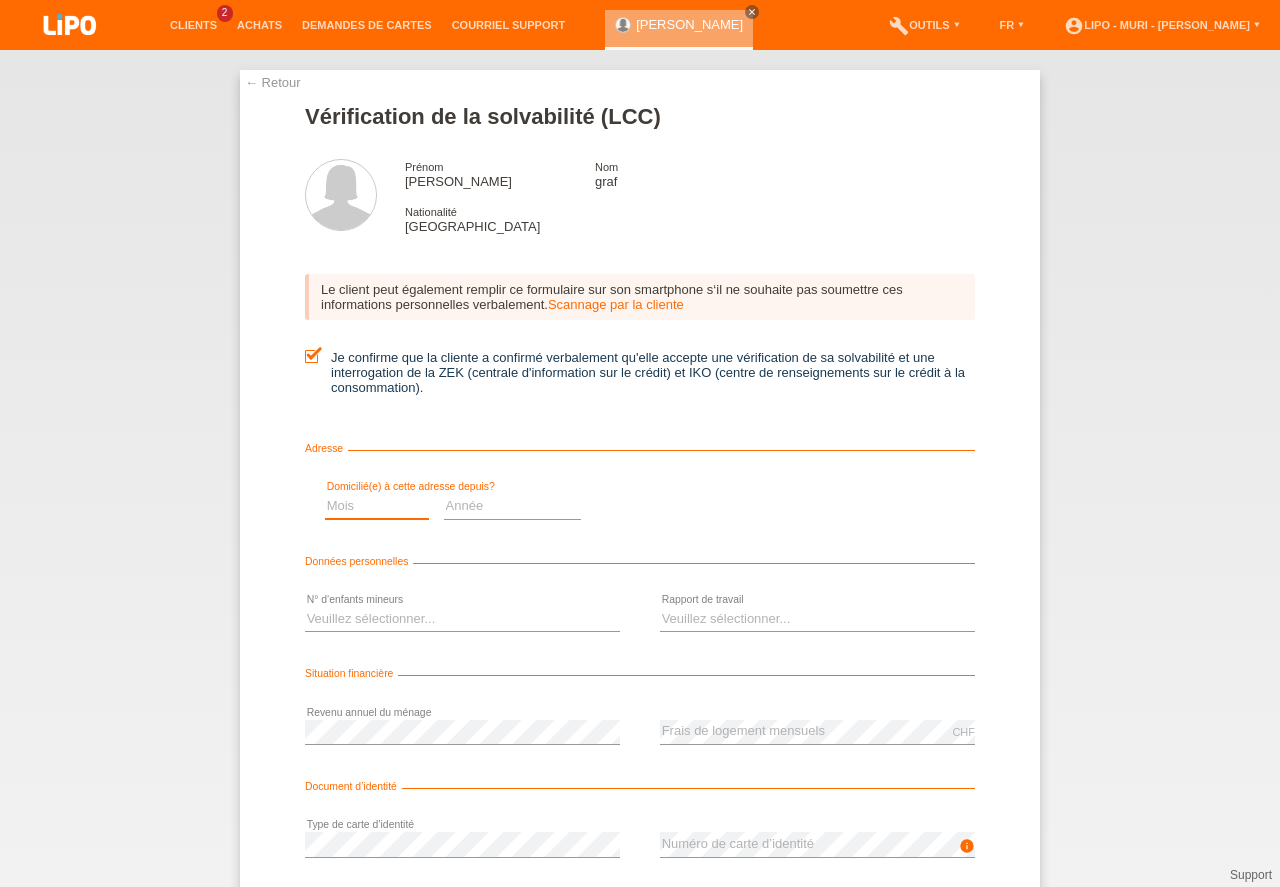 scroll, scrollTop: 0, scrollLeft: 0, axis: both 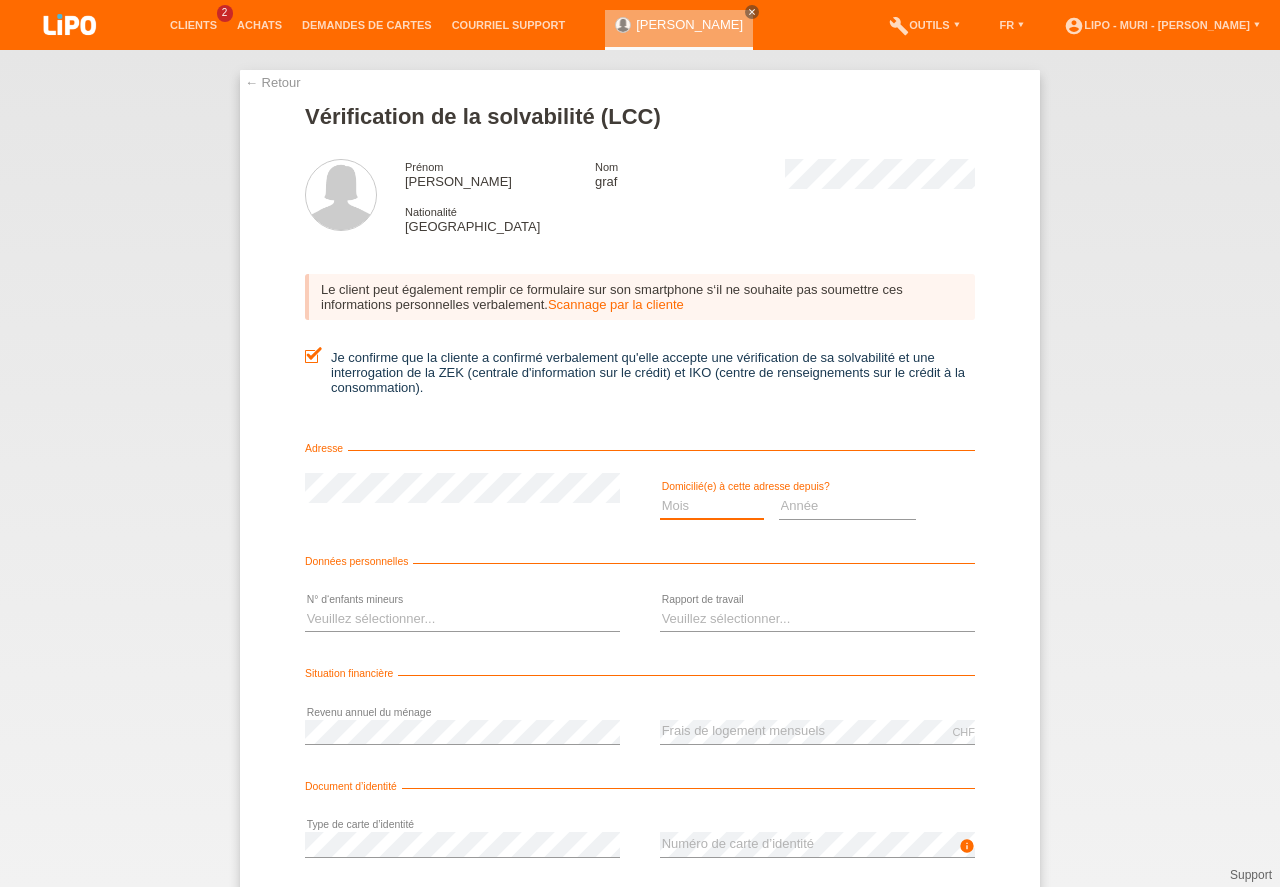 click on "Mois
01
02
03
04
05
06
07
08
09
10" at bounding box center [712, 506] 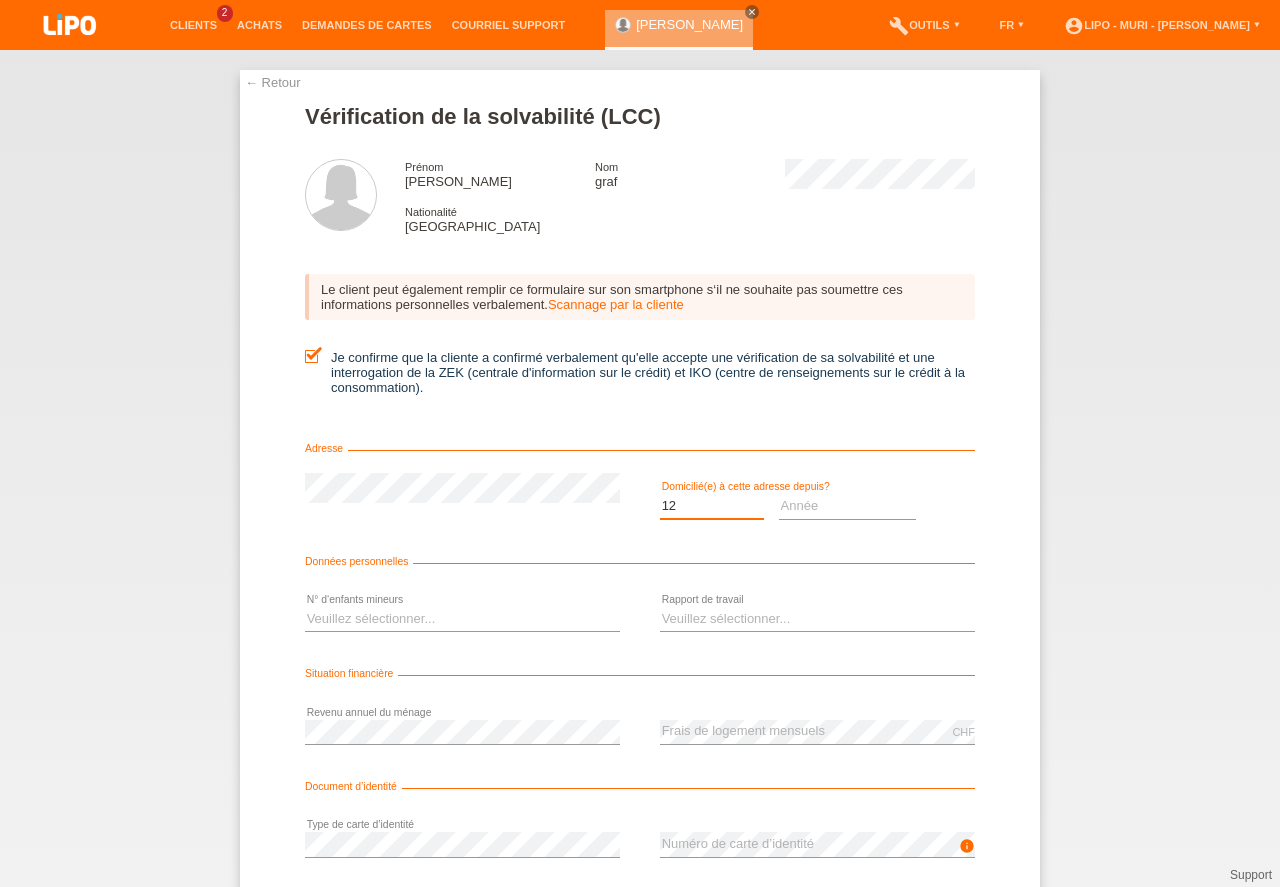 click on "12" at bounding box center (0, 0) 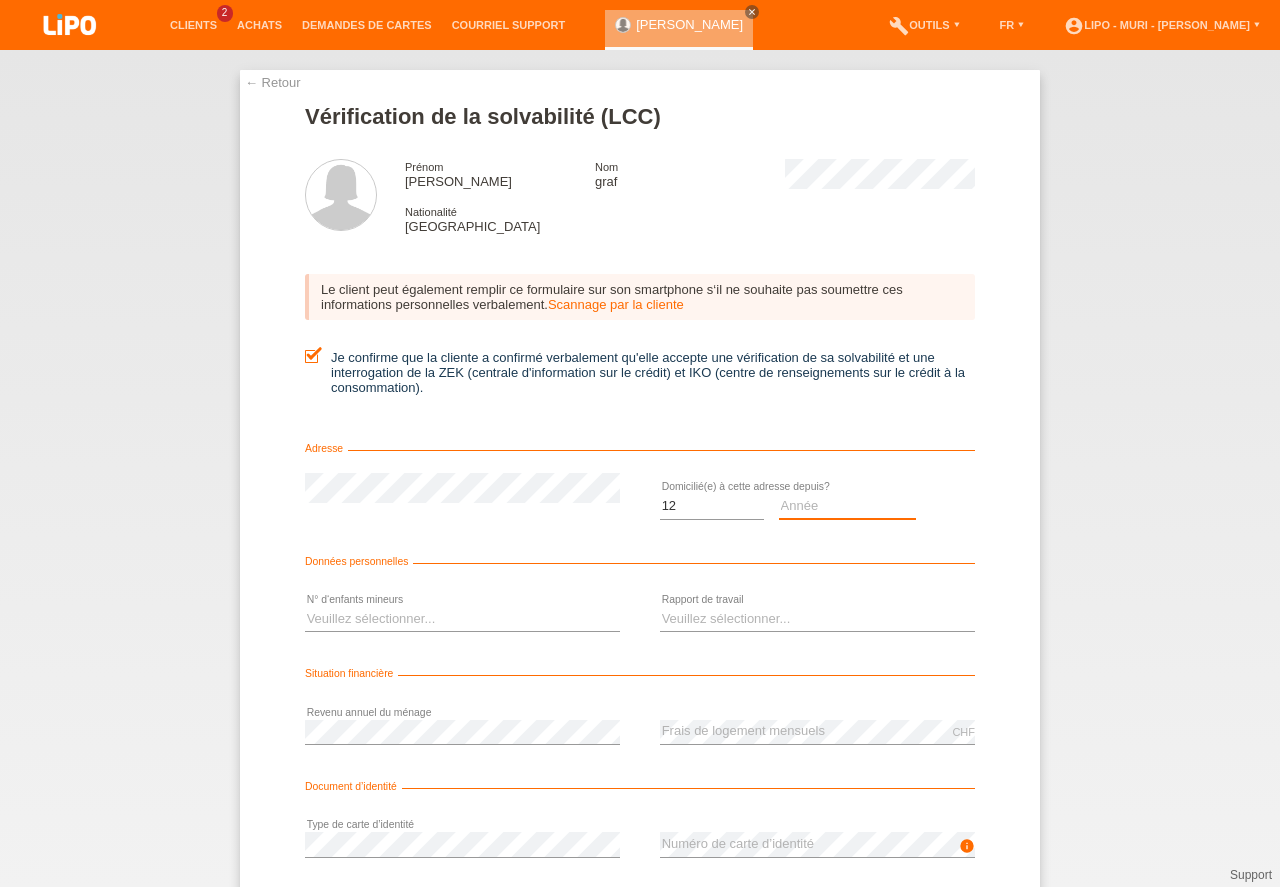 click on "Année
2025
2024
2023
2022
2021
2020
2019
2018
2017
2016 2015 2014 2013 2012 2011 2010 2009 2008 2007 2006 2005 2004 2003" at bounding box center (848, 506) 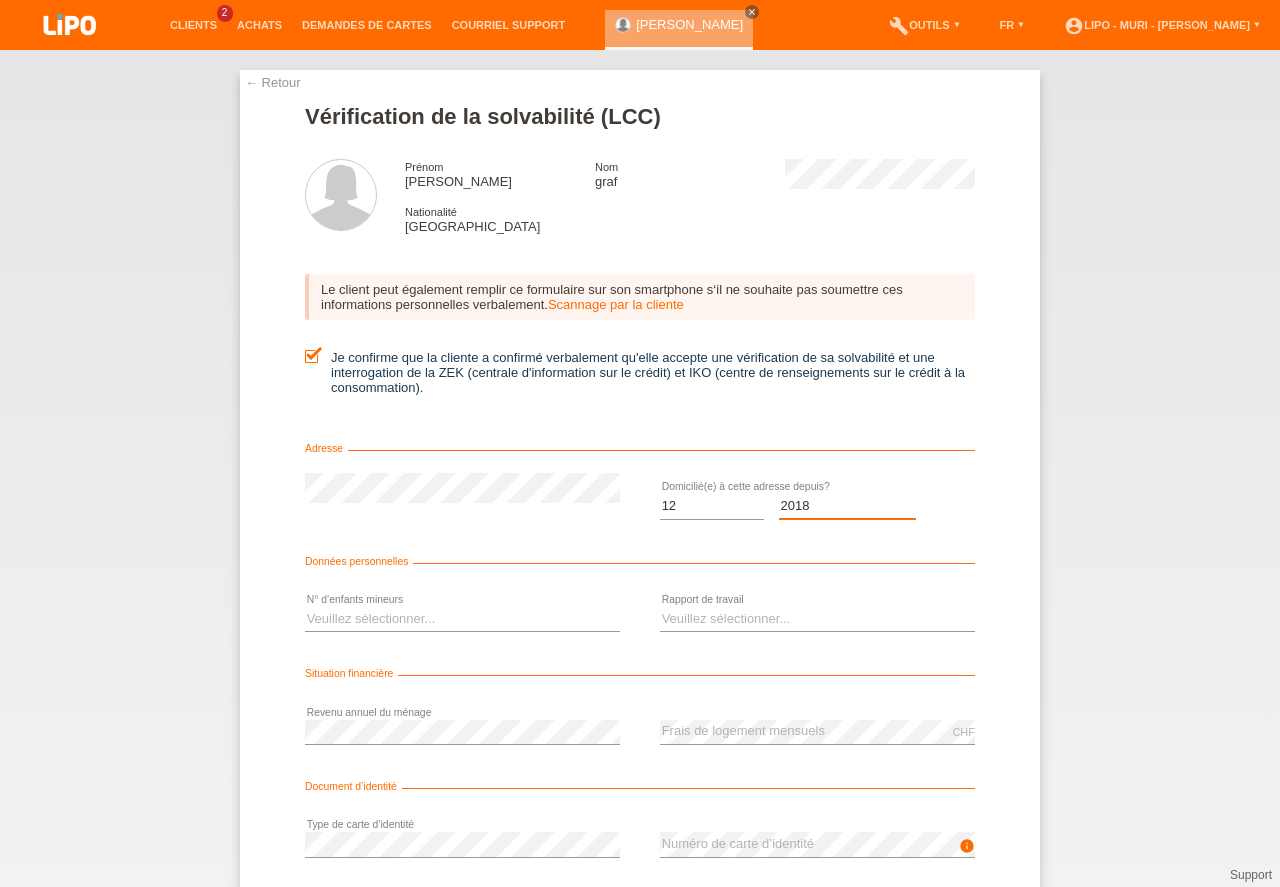 click on "2018" at bounding box center (0, 0) 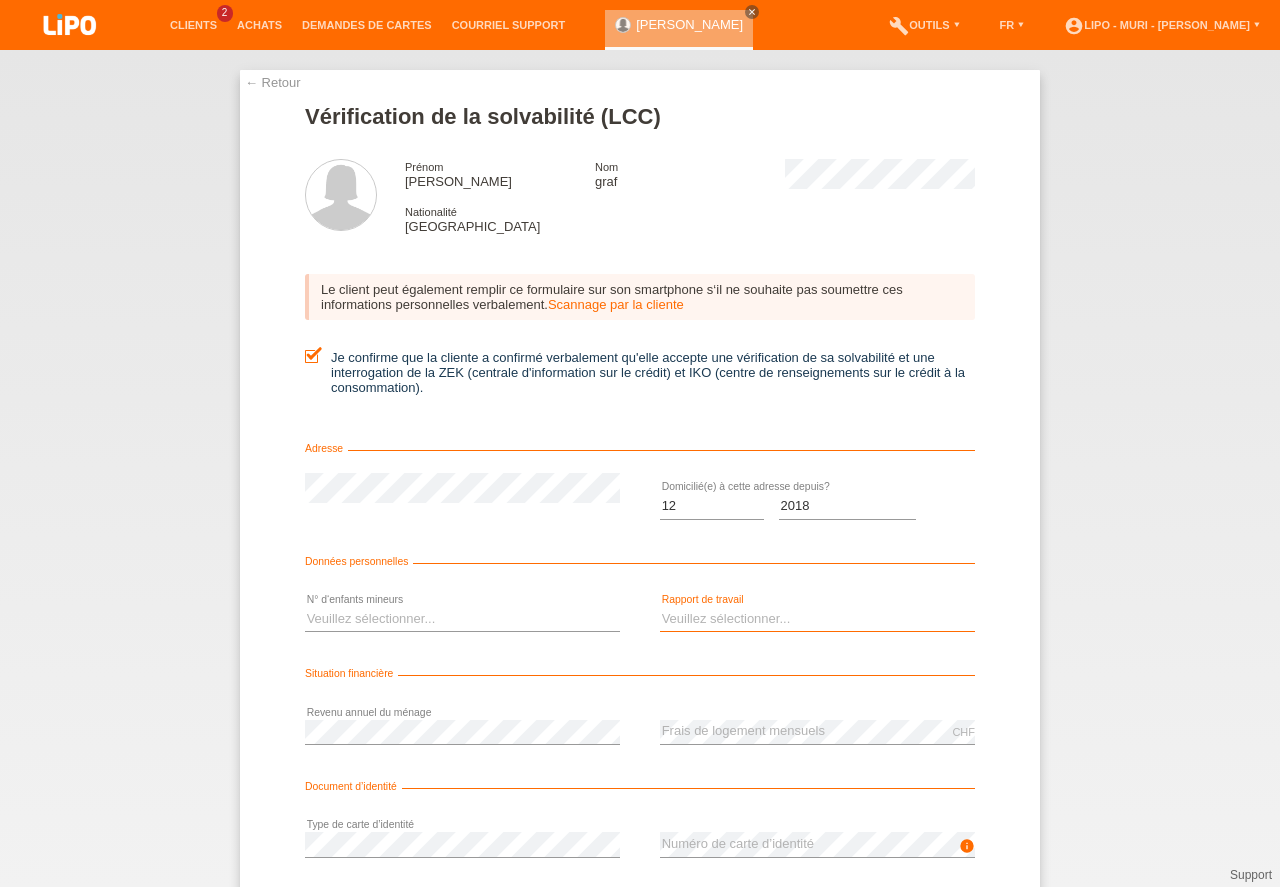 click on "Veuillez sélectionner...
A durée indéterminée
A durée déterminée
Apprenti/étudiant
Retraité(e)
Sans activité lucrative
Femme/homme au foyer
Indépendant(e)" at bounding box center [817, 619] 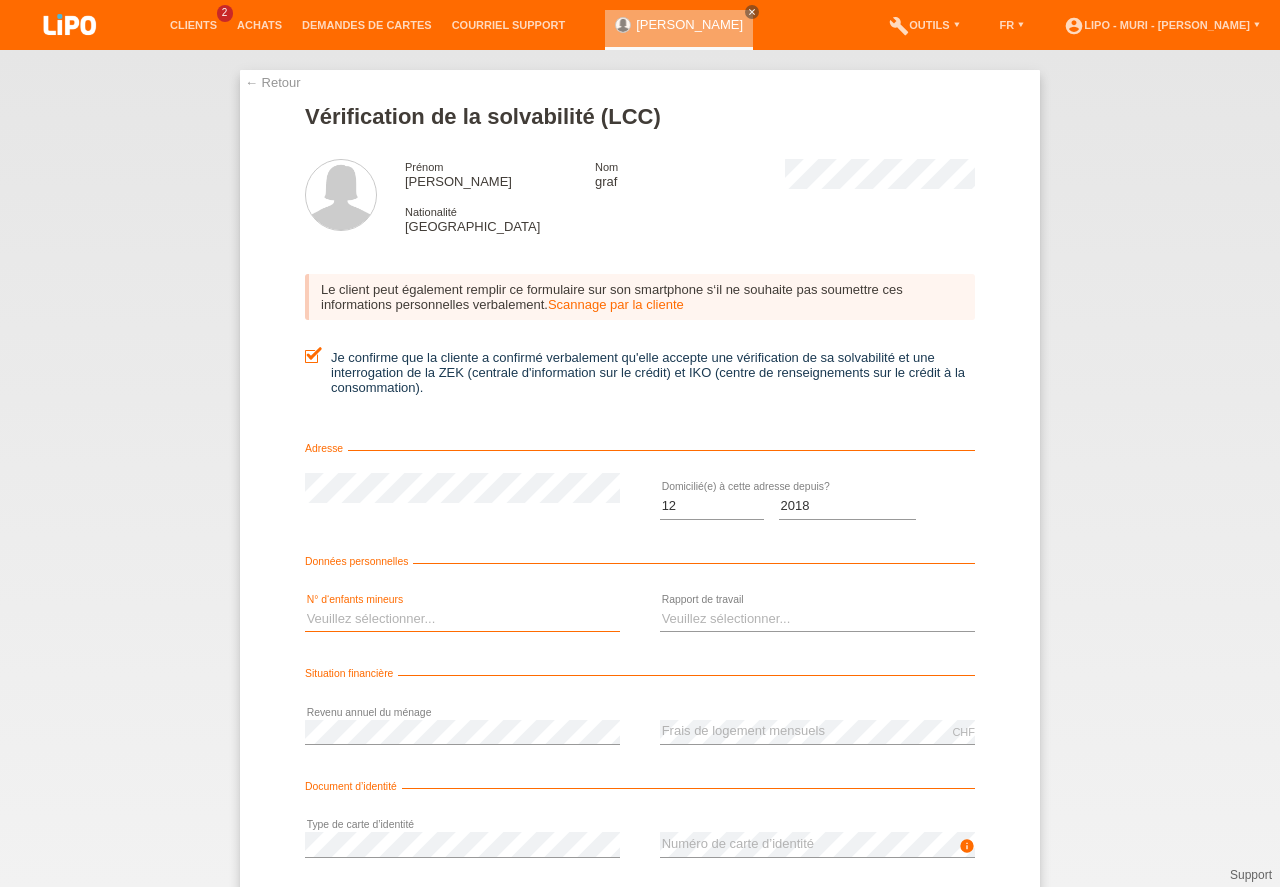 click on "Veuillez sélectionner...
0
1
2
3
4
5
6
7
8
9" at bounding box center (462, 619) 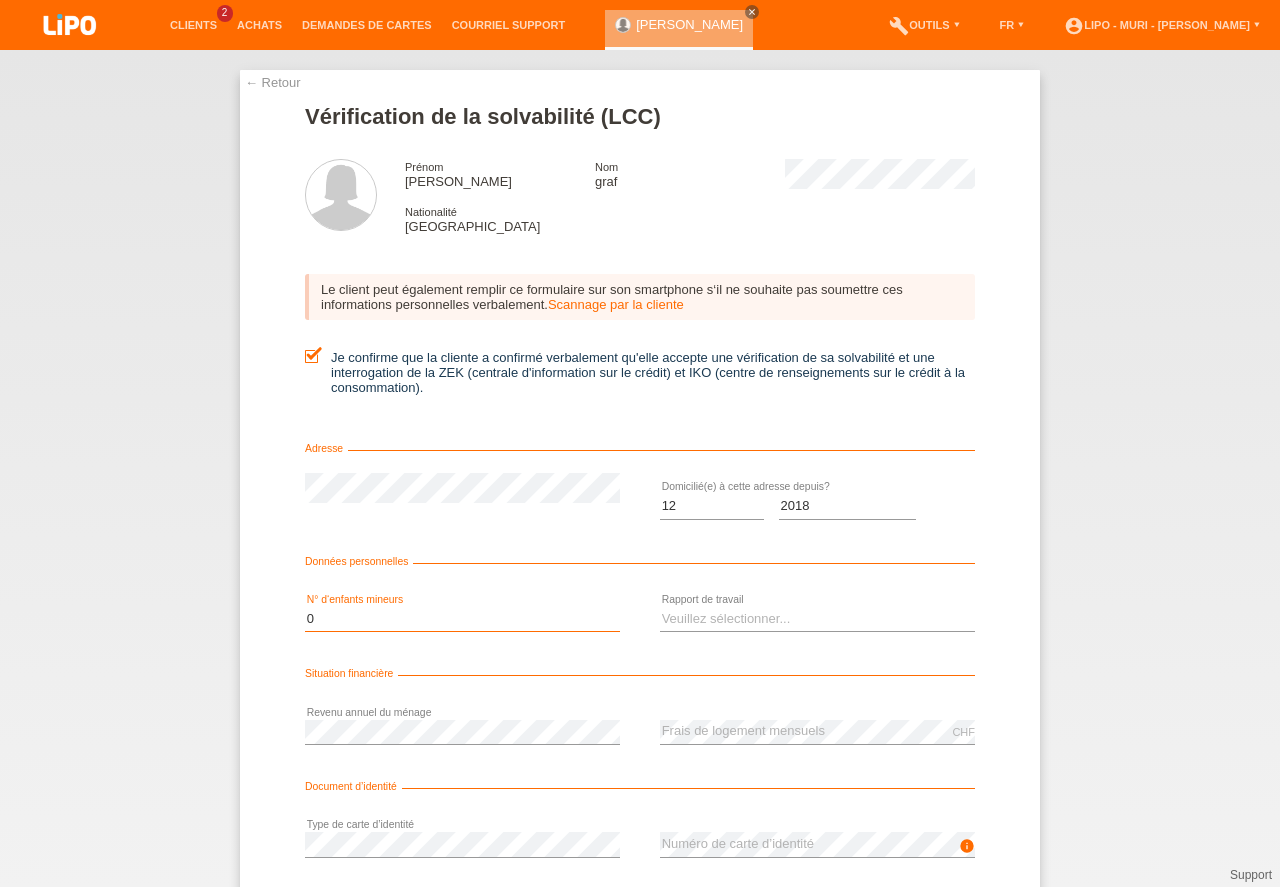 click on "0" at bounding box center [0, 0] 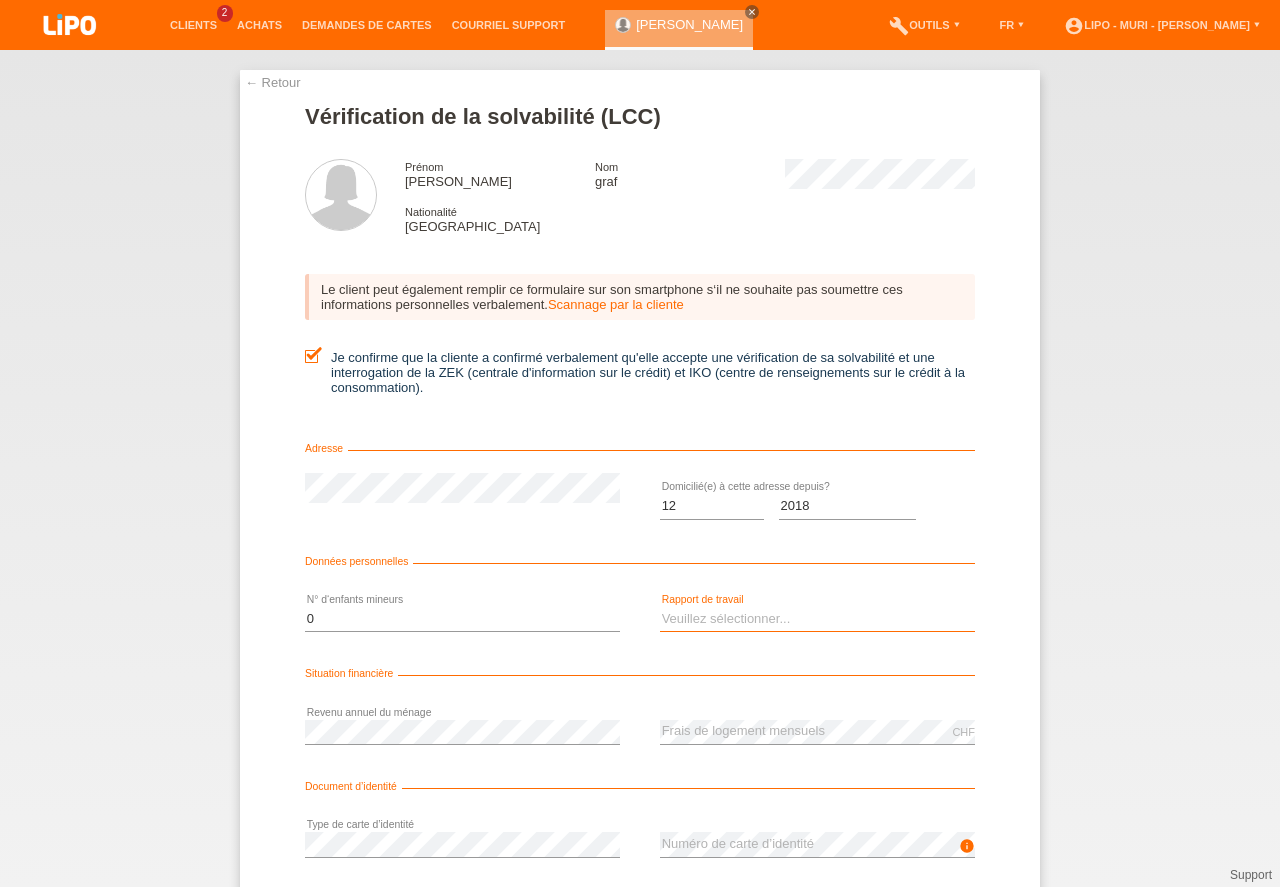 click on "Veuillez sélectionner...
A durée indéterminée
A durée déterminée
Apprenti/étudiant
Retraité(e)
Sans activité lucrative
Femme/homme au foyer
Indépendant(e)" at bounding box center [817, 619] 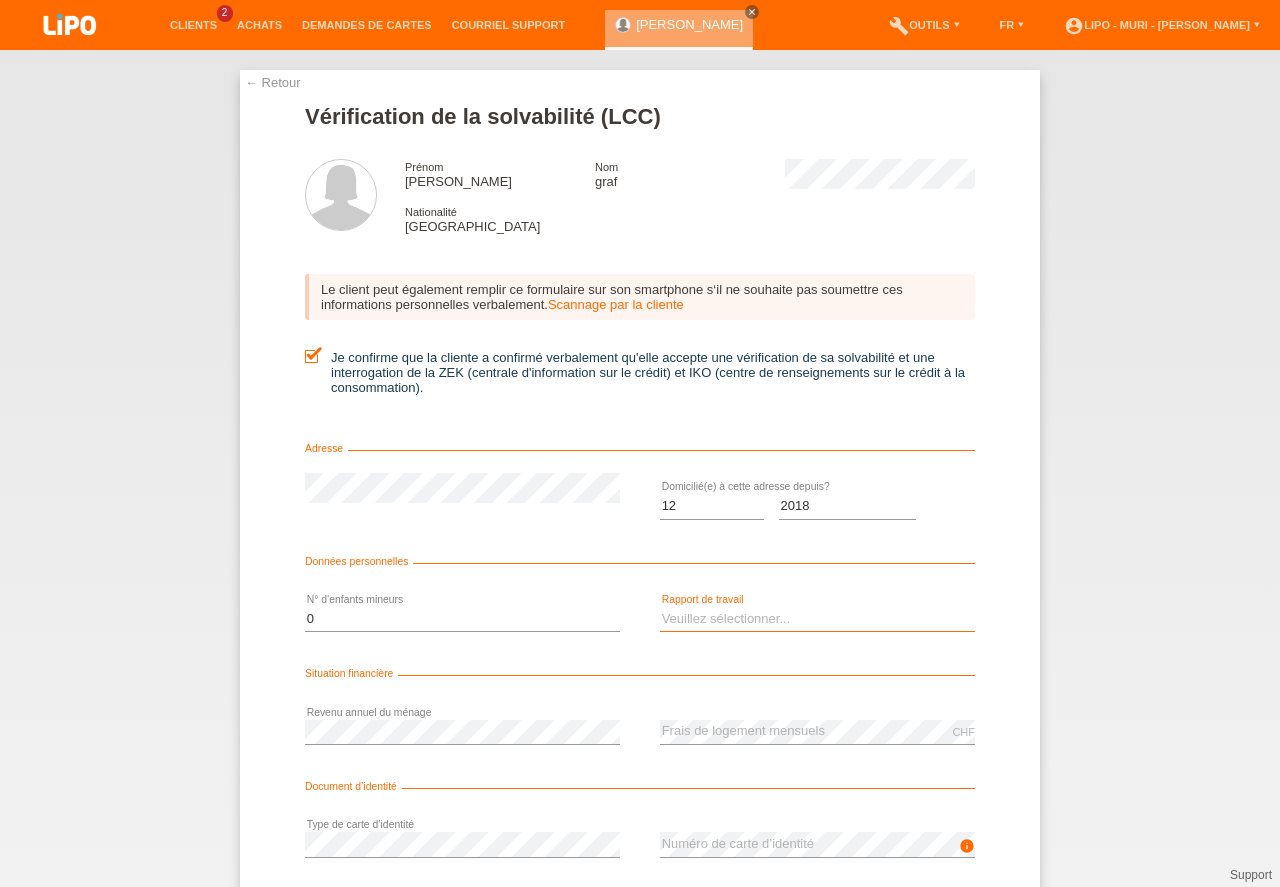 select on "UNLIMITED" 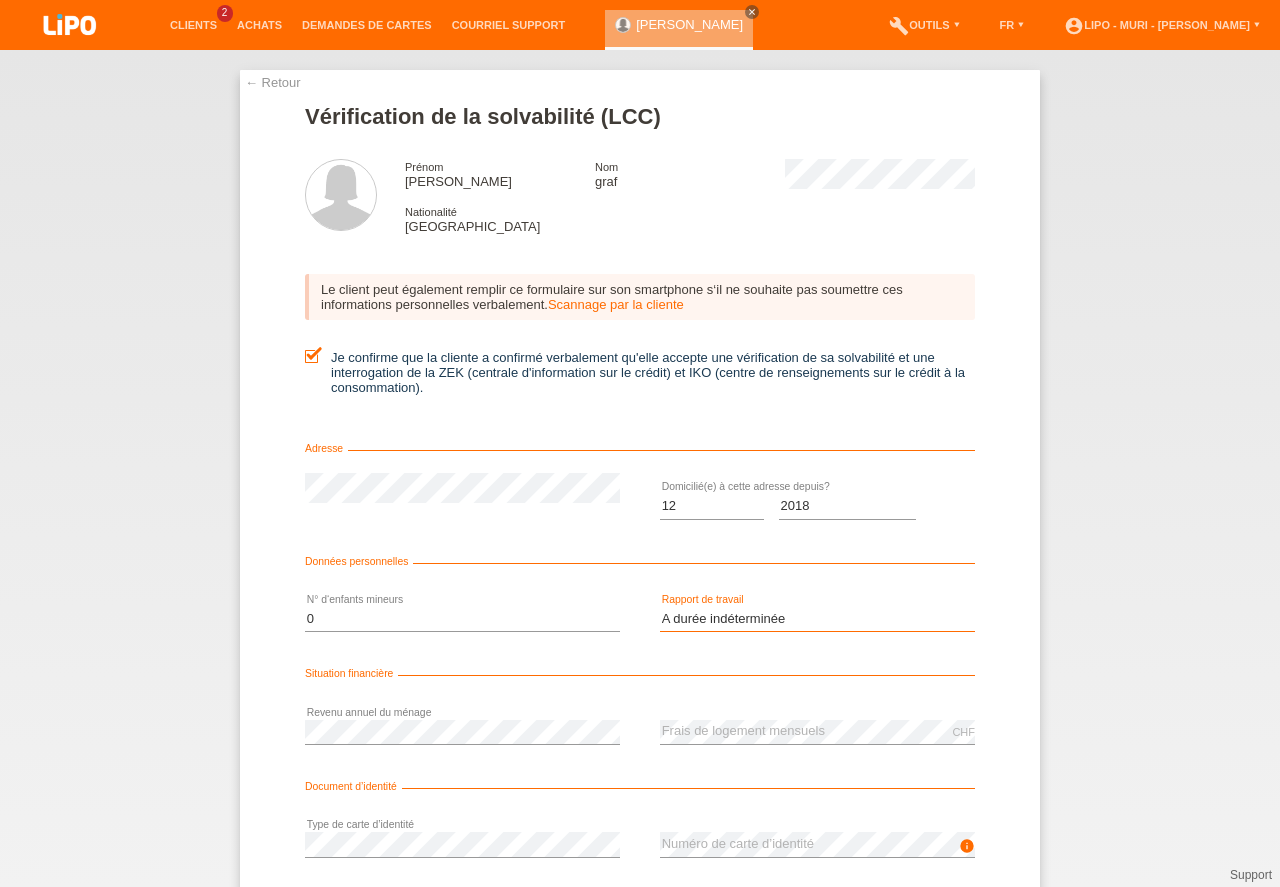 click on "A durée indéterminée" at bounding box center [0, 0] 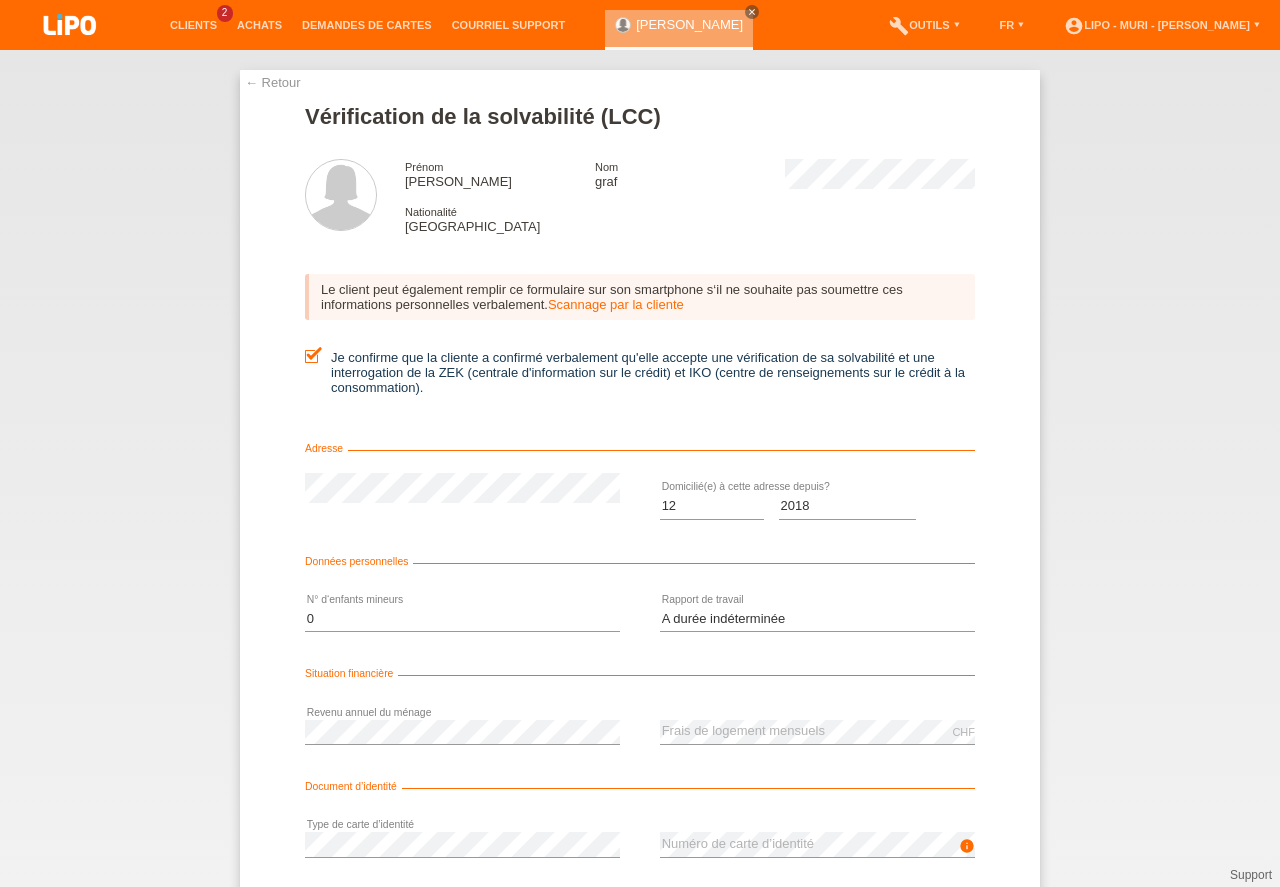 click on "← Retour
Vérification de la solvabilité (LCC)
Prénom
vera aparecida
Nom
graf
Nationalité
Suisse
01" at bounding box center [640, 468] 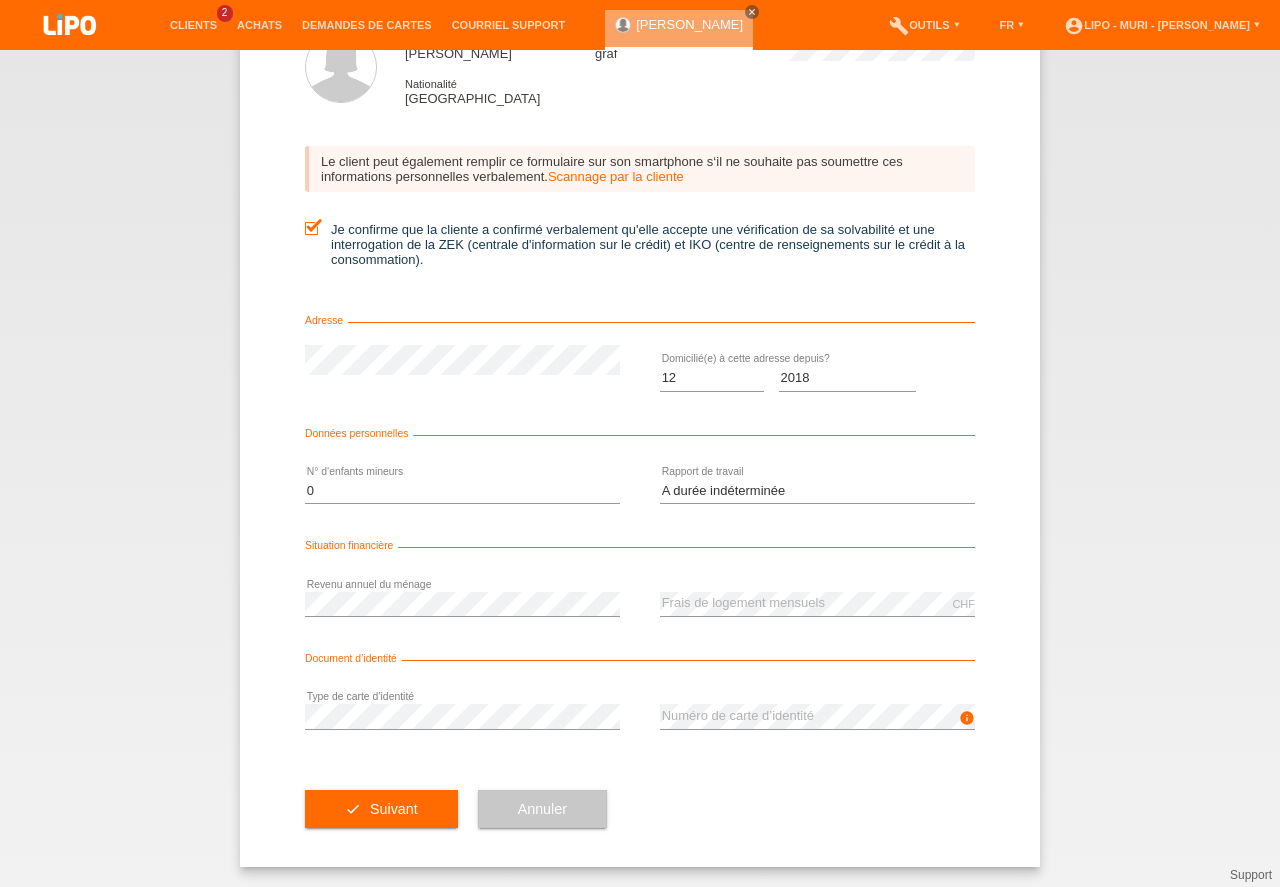 drag, startPoint x: 1274, startPoint y: 343, endPoint x: 1231, endPoint y: 795, distance: 454.04074 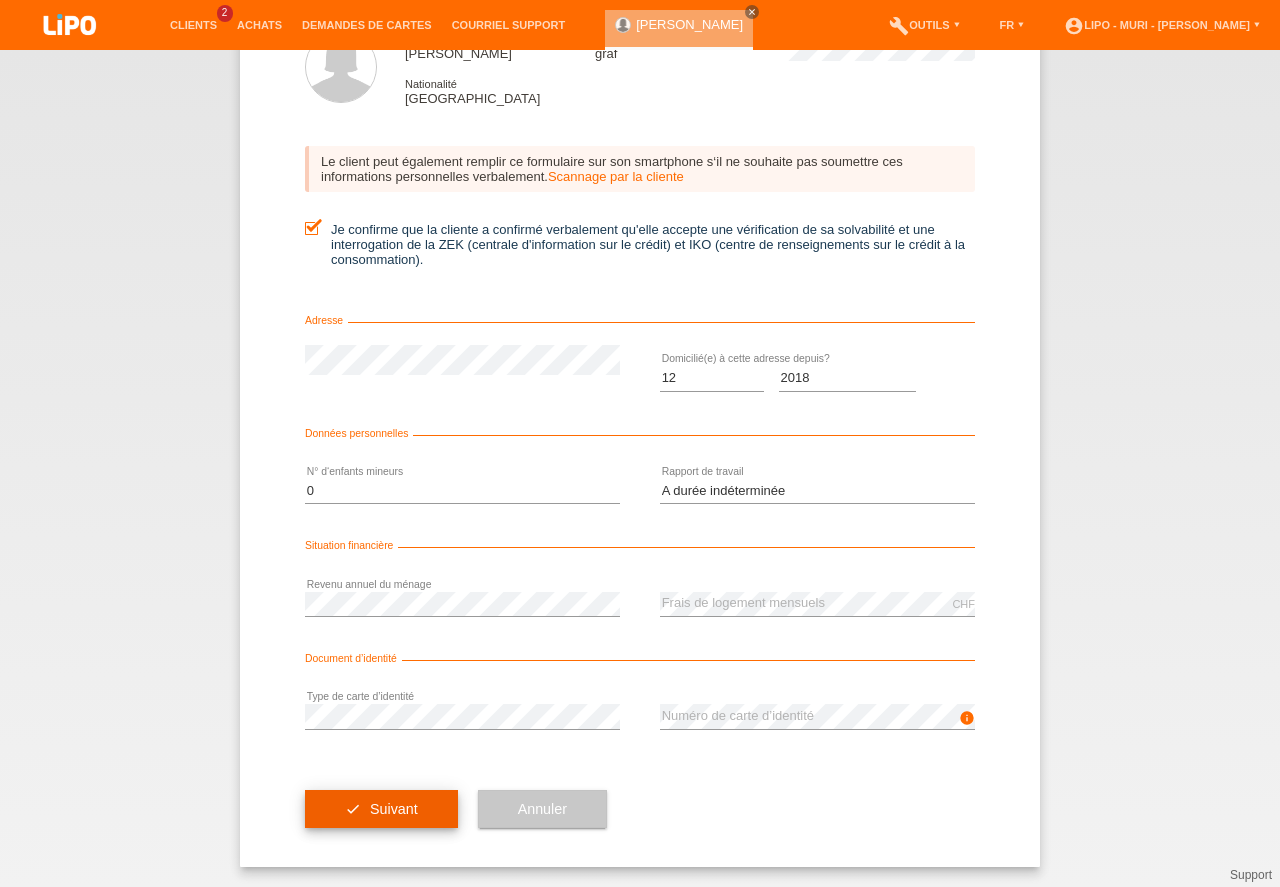 click on "check   Suivant" at bounding box center [381, 809] 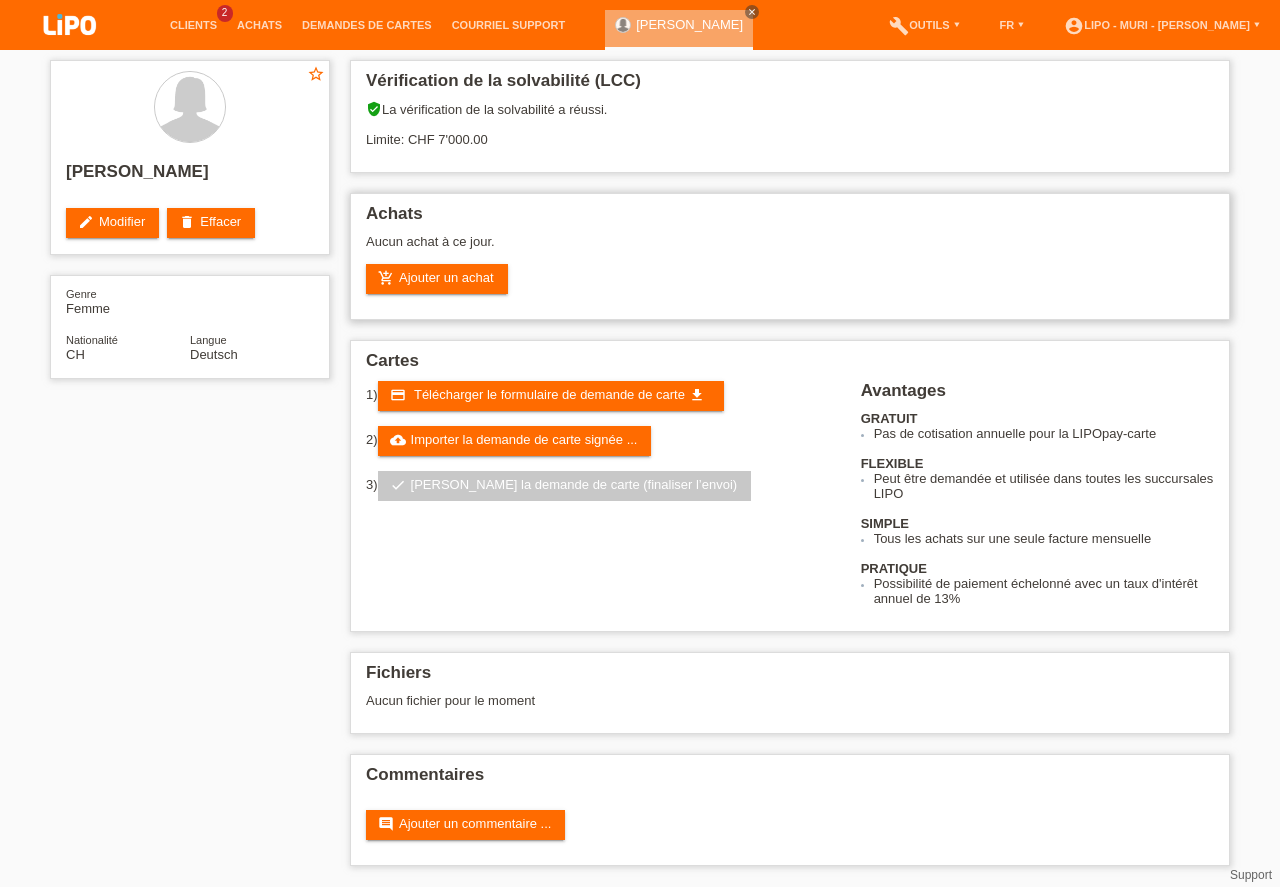 scroll, scrollTop: 0, scrollLeft: 0, axis: both 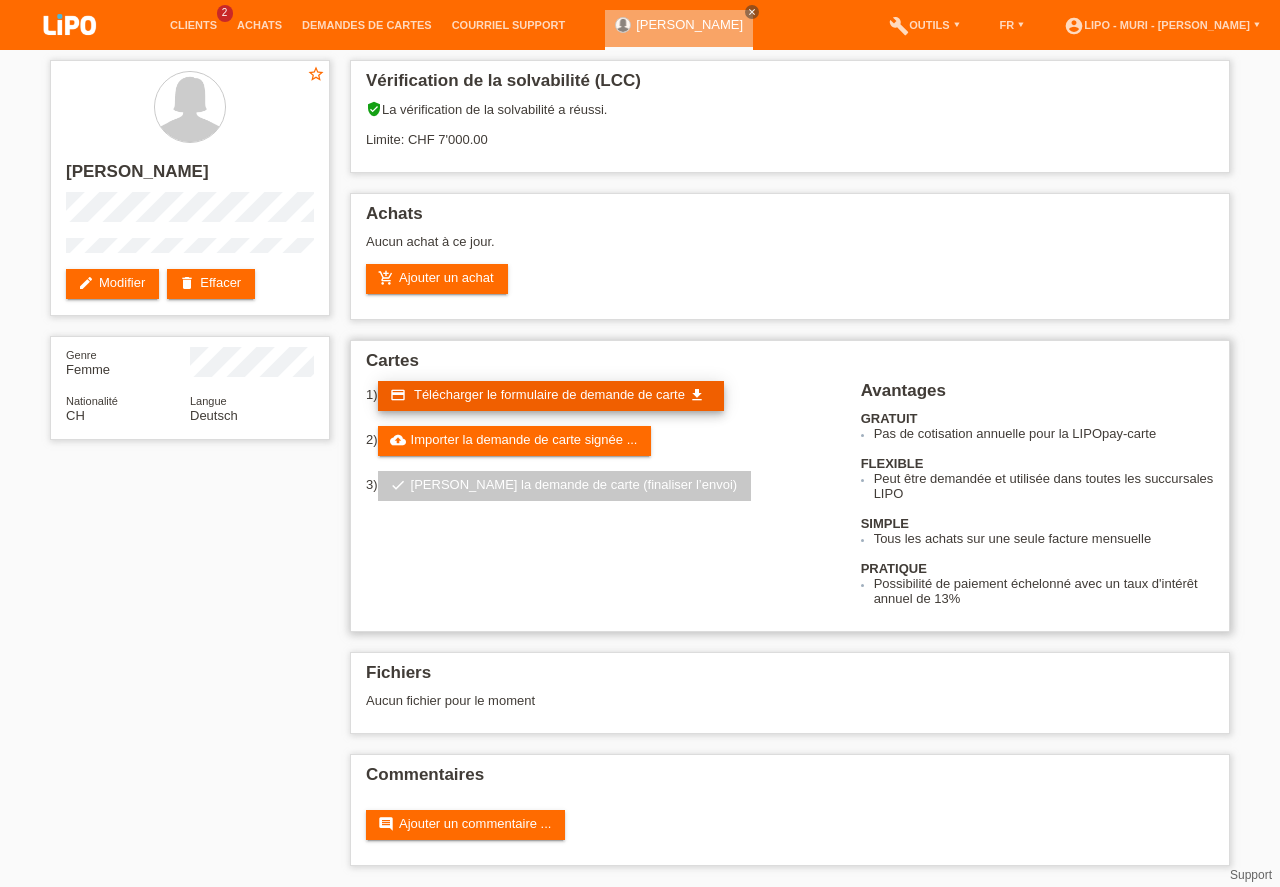 click on "credit_card
Télécharger le formulaire de demande de carte
get_app" at bounding box center [551, 396] 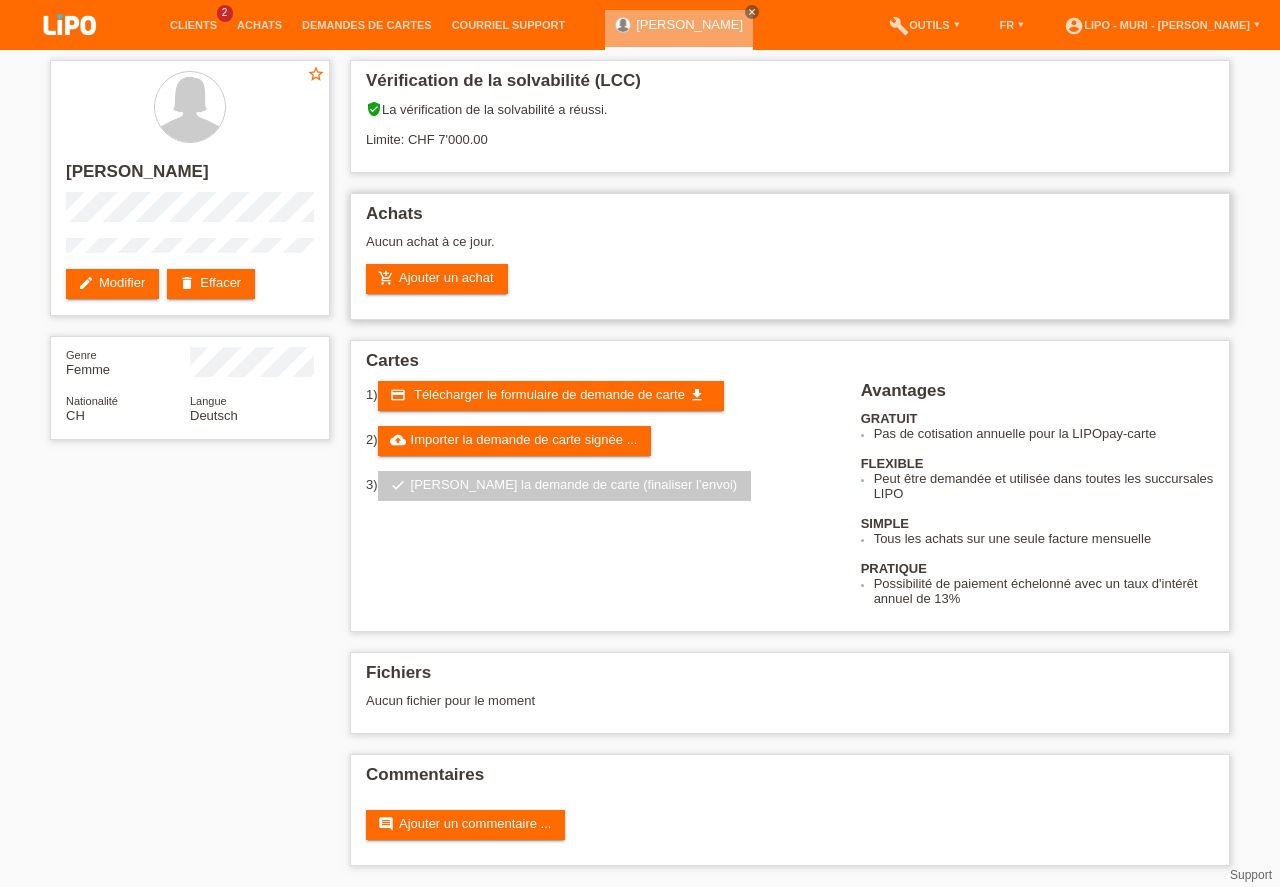 click on "Achats" at bounding box center [790, 219] 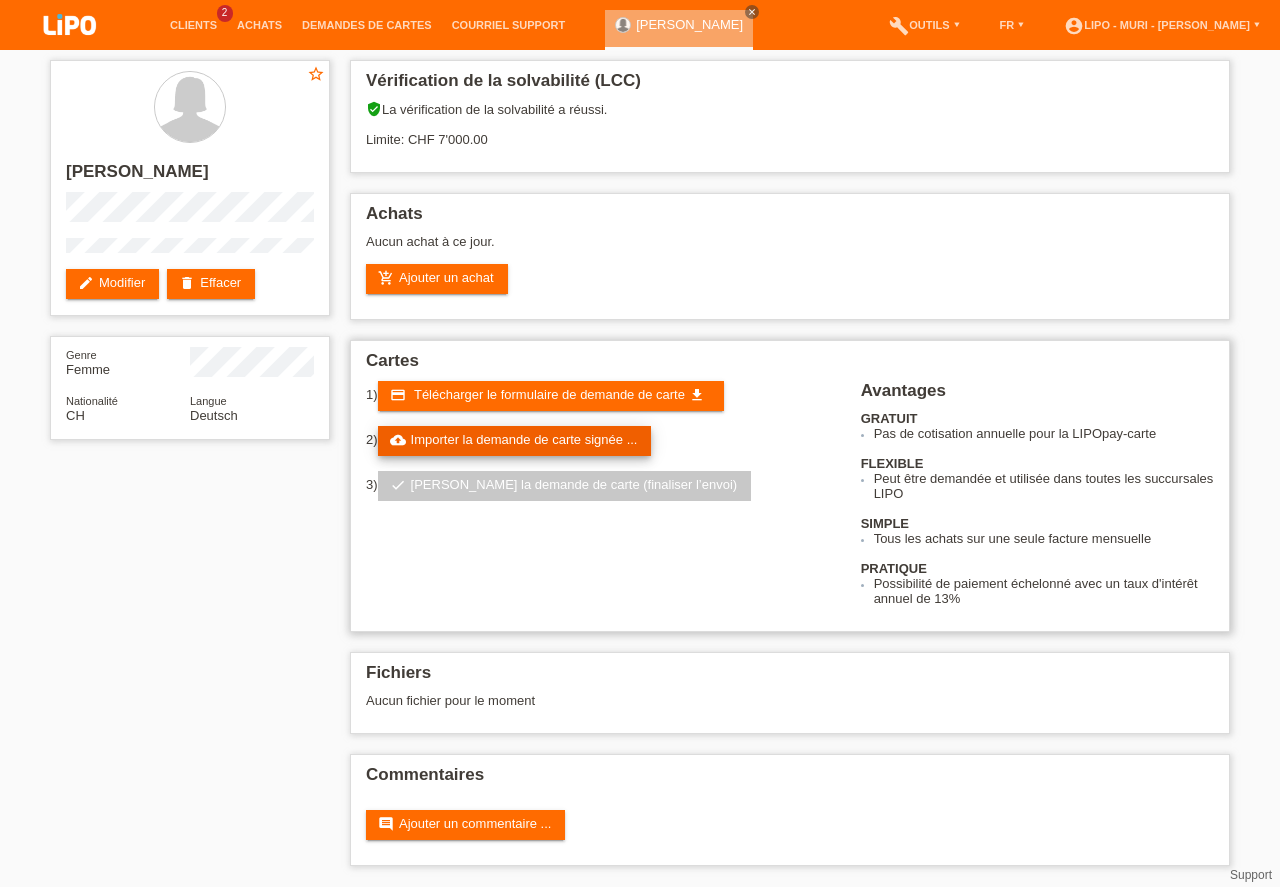 click on "cloud_upload  Importer la demande de carte signée ..." at bounding box center (515, 441) 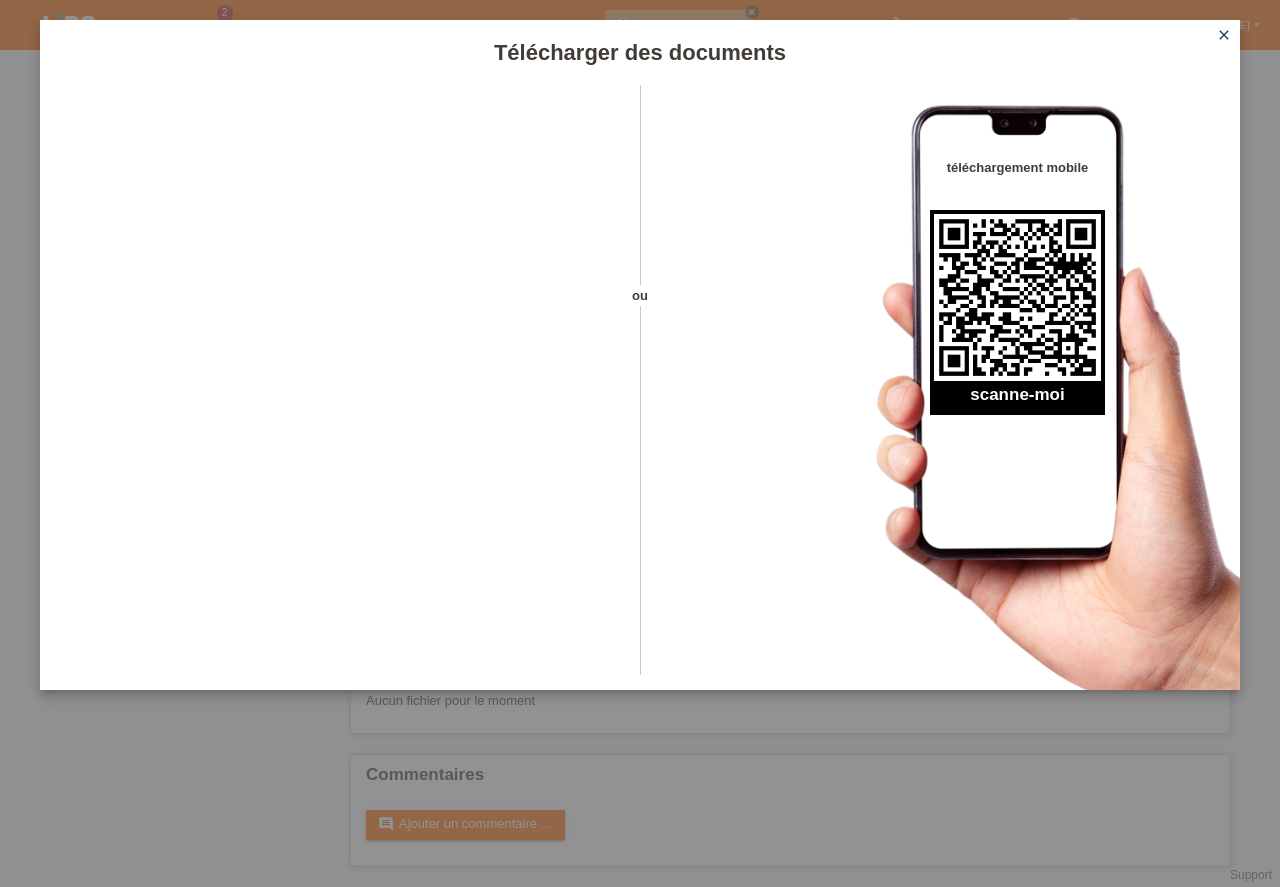 click on "close" at bounding box center (1224, 35) 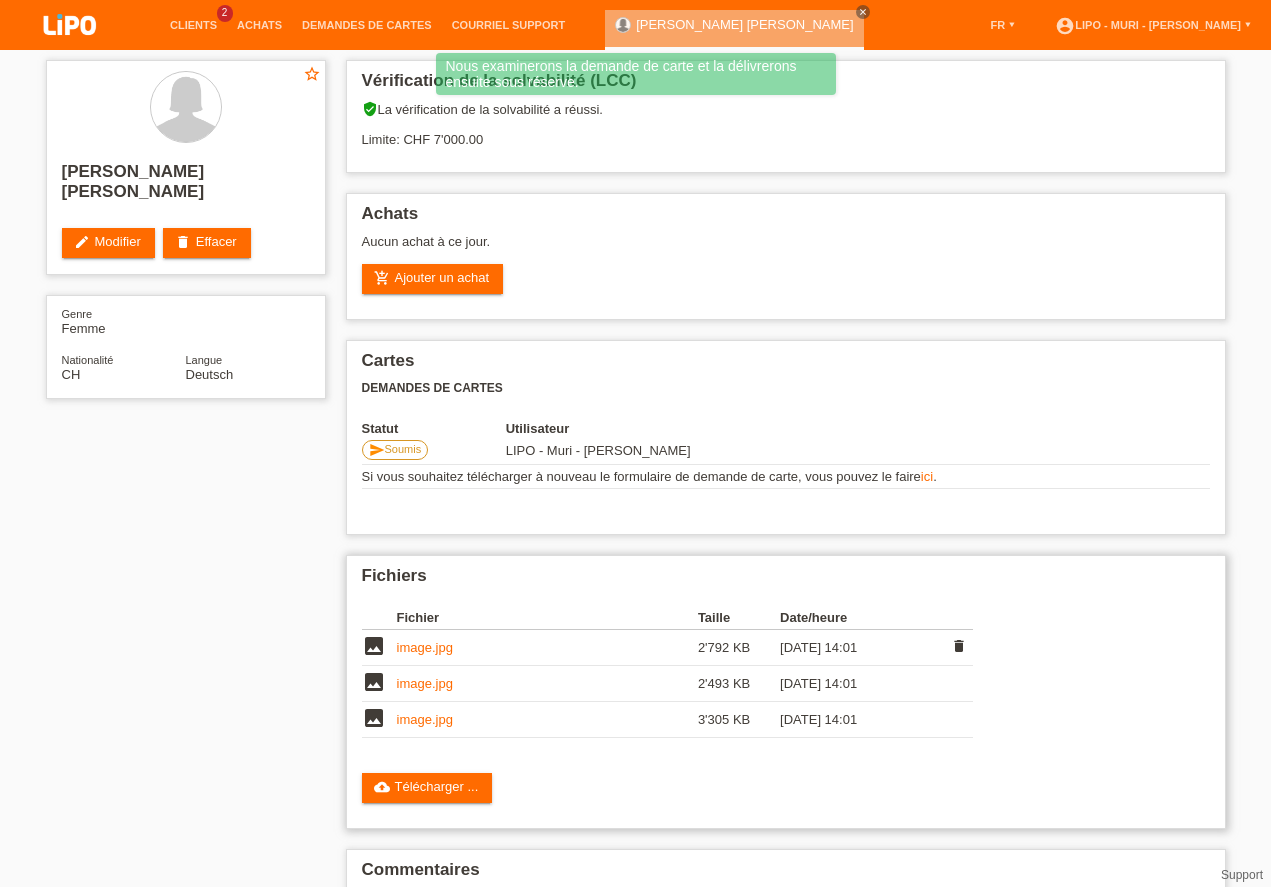 scroll, scrollTop: 94, scrollLeft: 0, axis: vertical 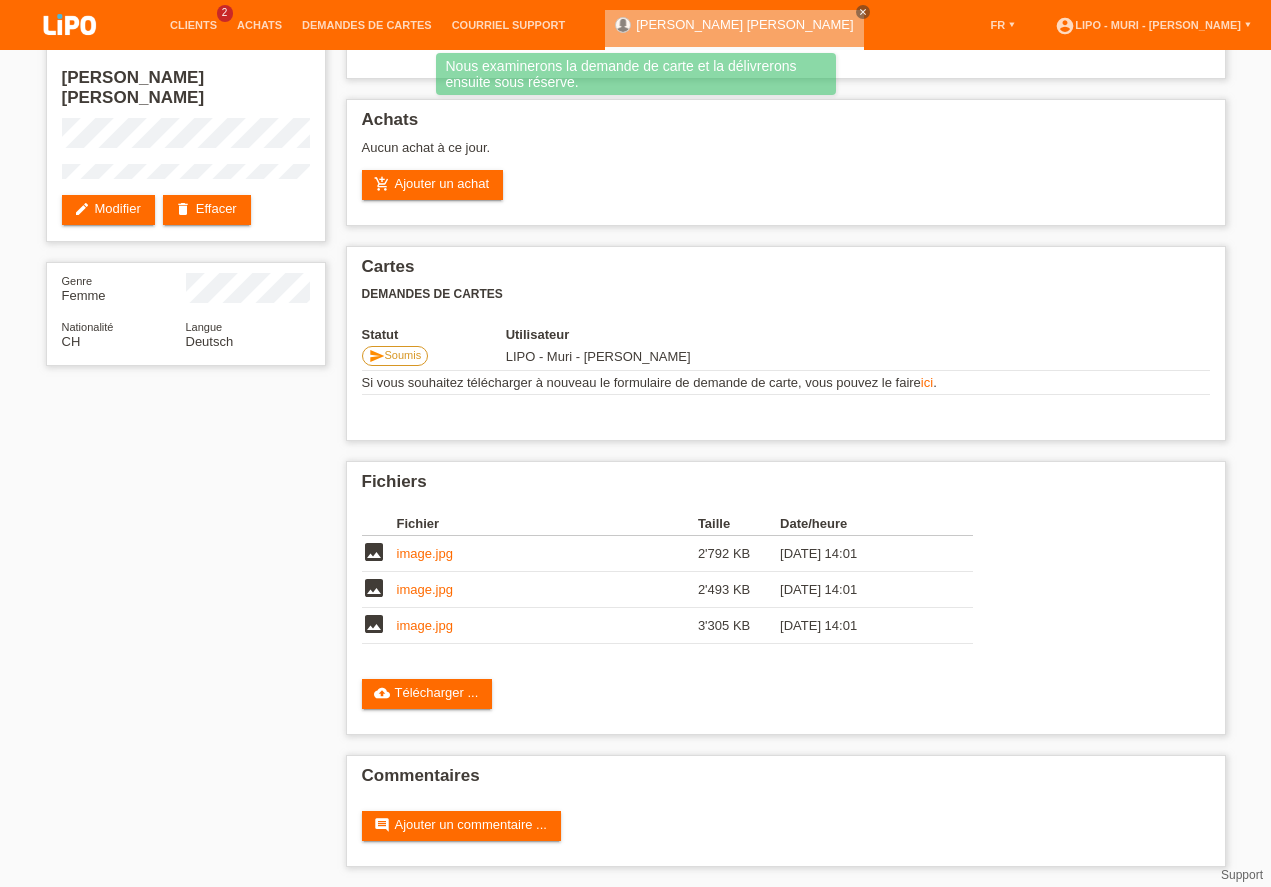 click on "star_border
[PERSON_NAME] [PERSON_NAME]
edit  Modifier
delete  Effacer
Genre
Femme
Nationalité
CH
Langue
Deutsch
Vérification de la solvabilité (LCC)
verified_user  La vérification de la solvabilité a réussi." at bounding box center (636, 421) 